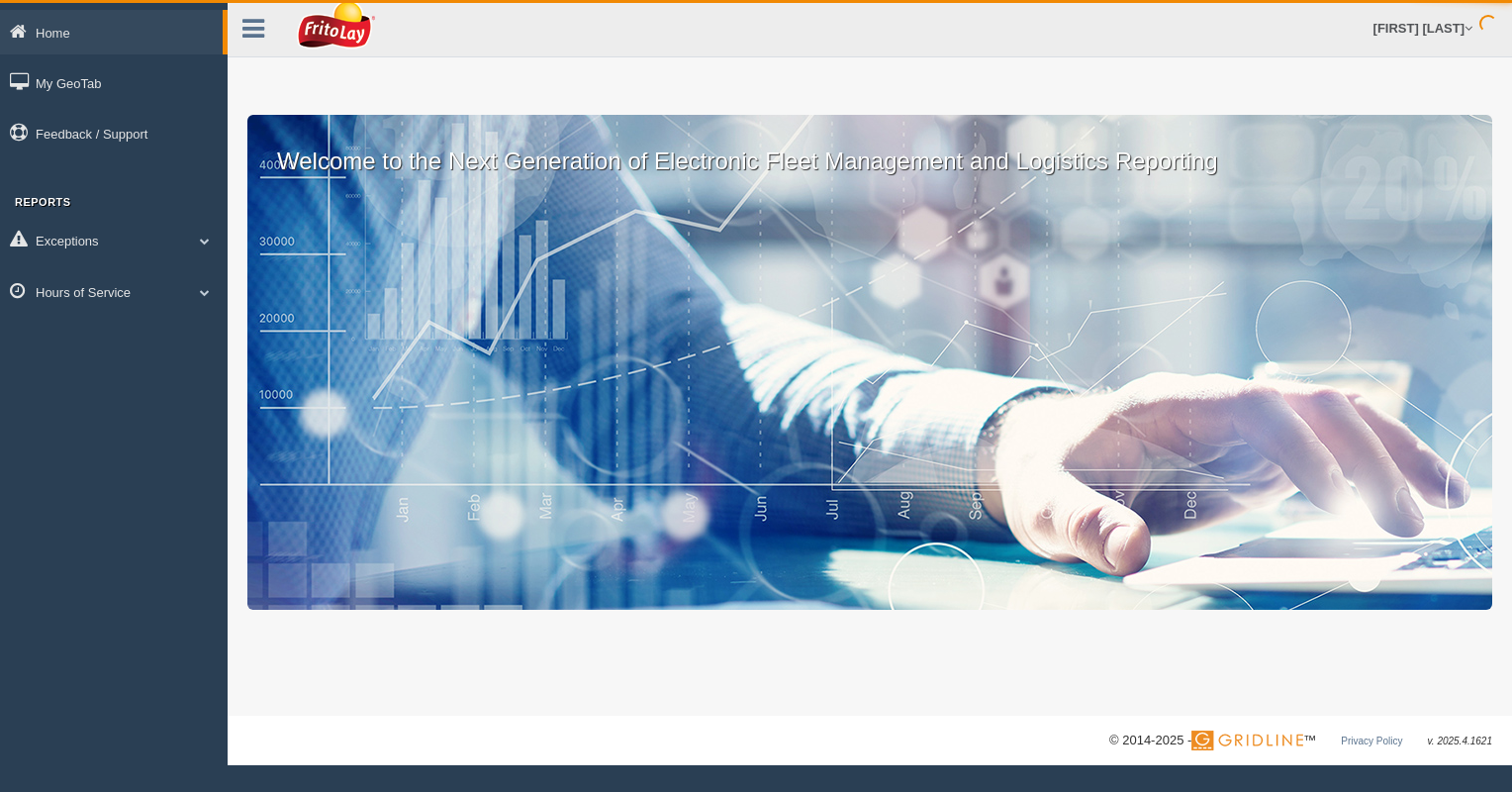 scroll, scrollTop: 0, scrollLeft: 0, axis: both 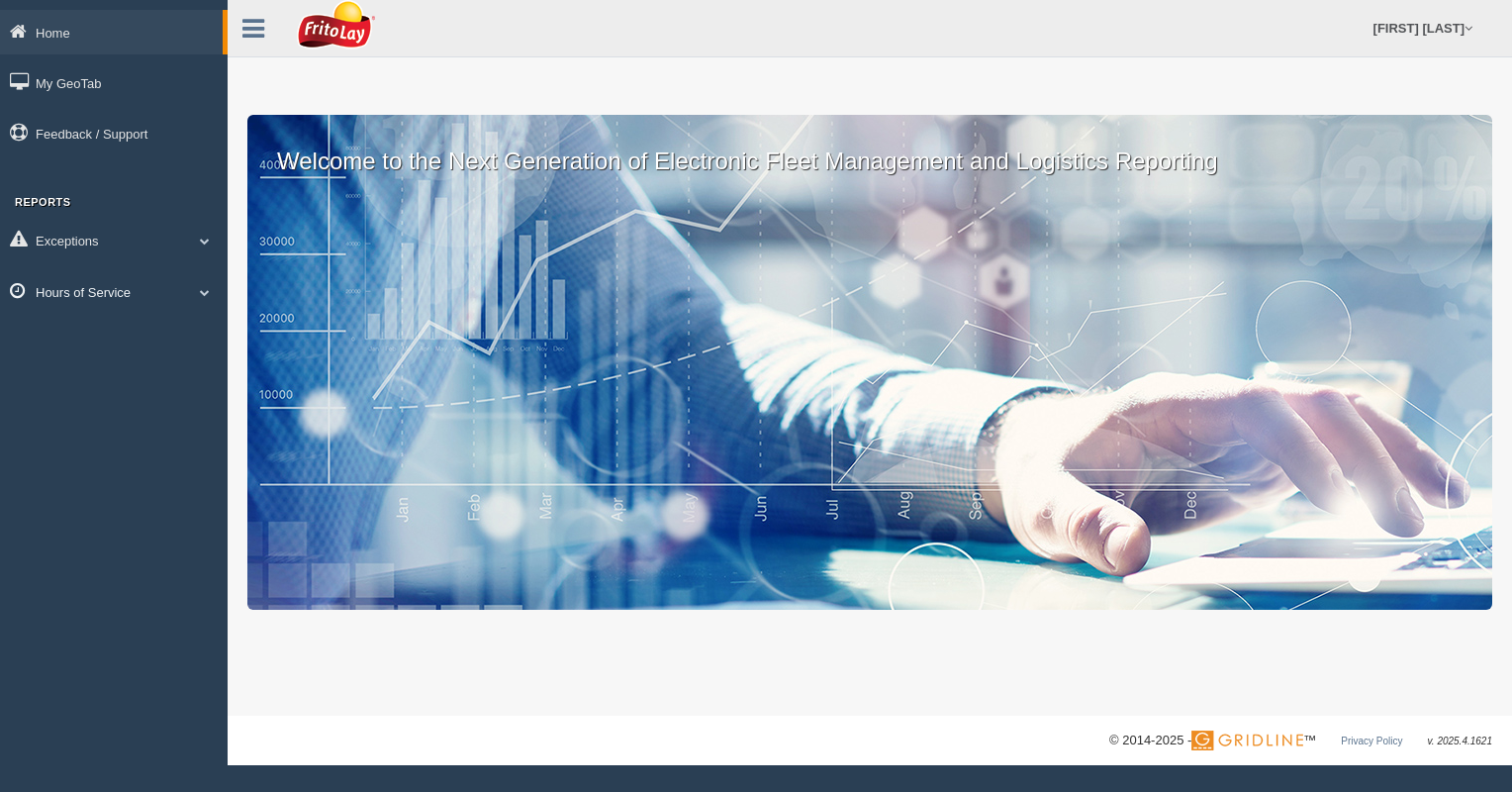 click on "Hours of Service" at bounding box center (114, 291) 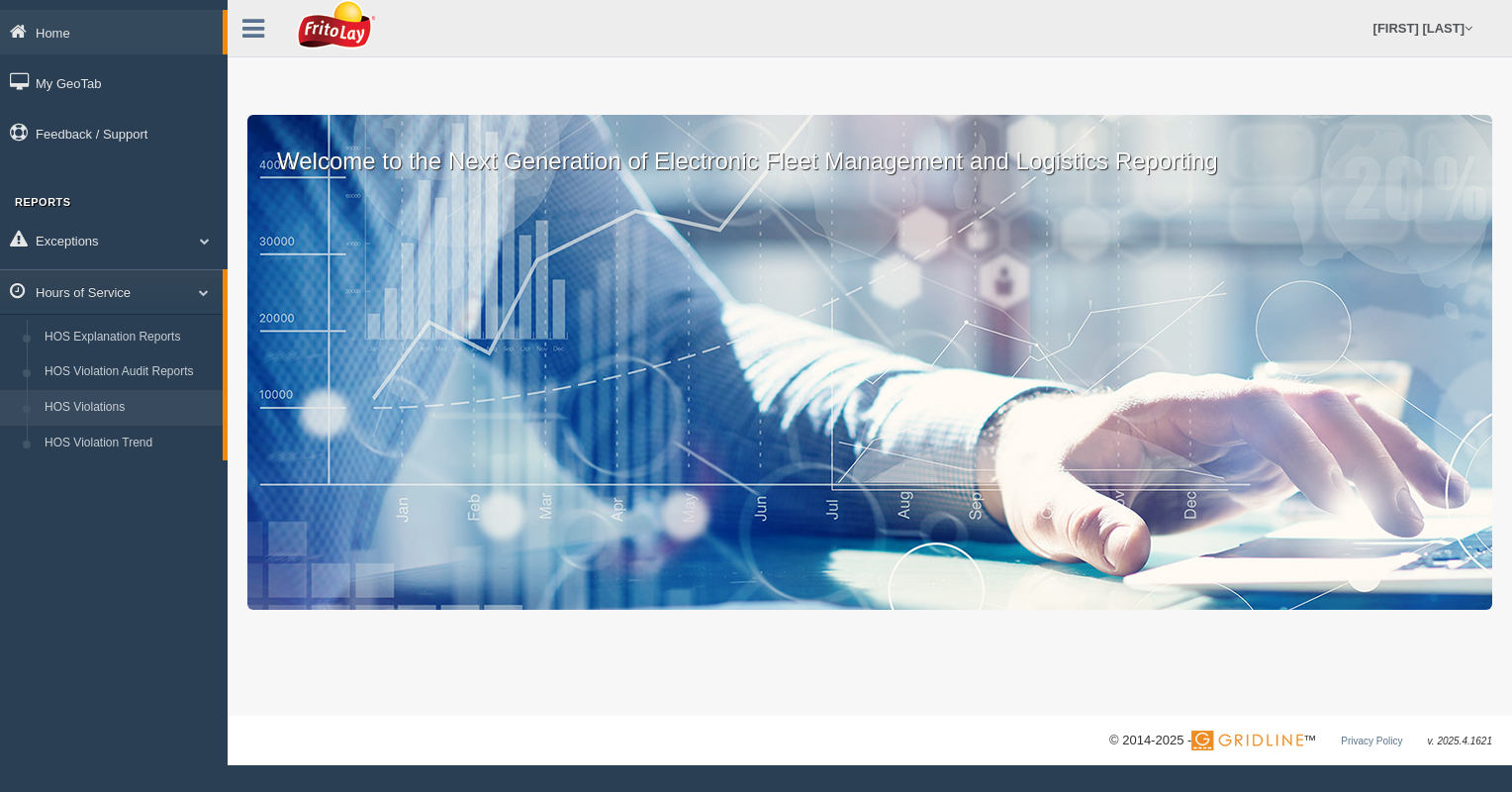 click on "HOS Violations" at bounding box center (129, 408) 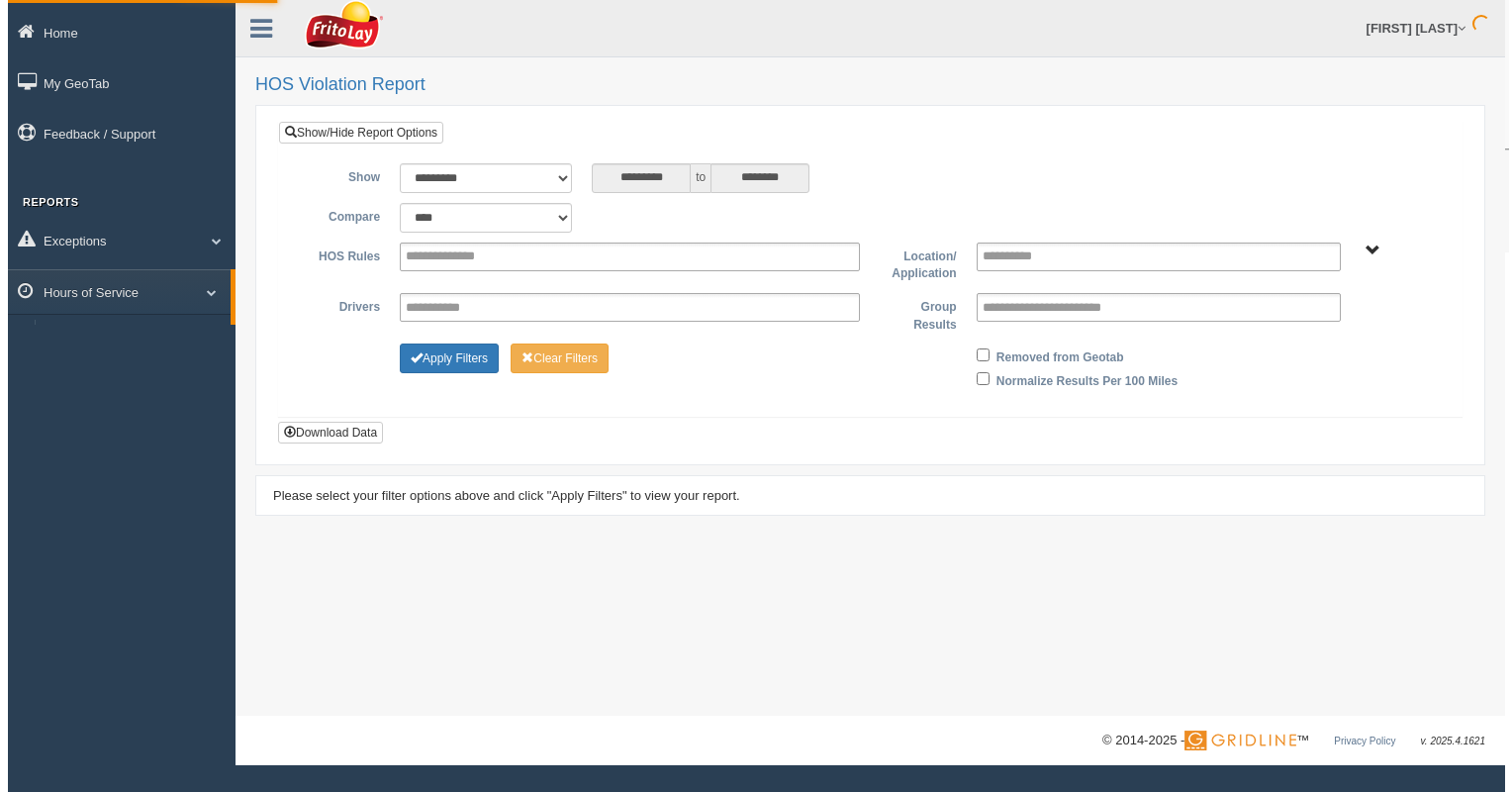 scroll, scrollTop: 0, scrollLeft: 0, axis: both 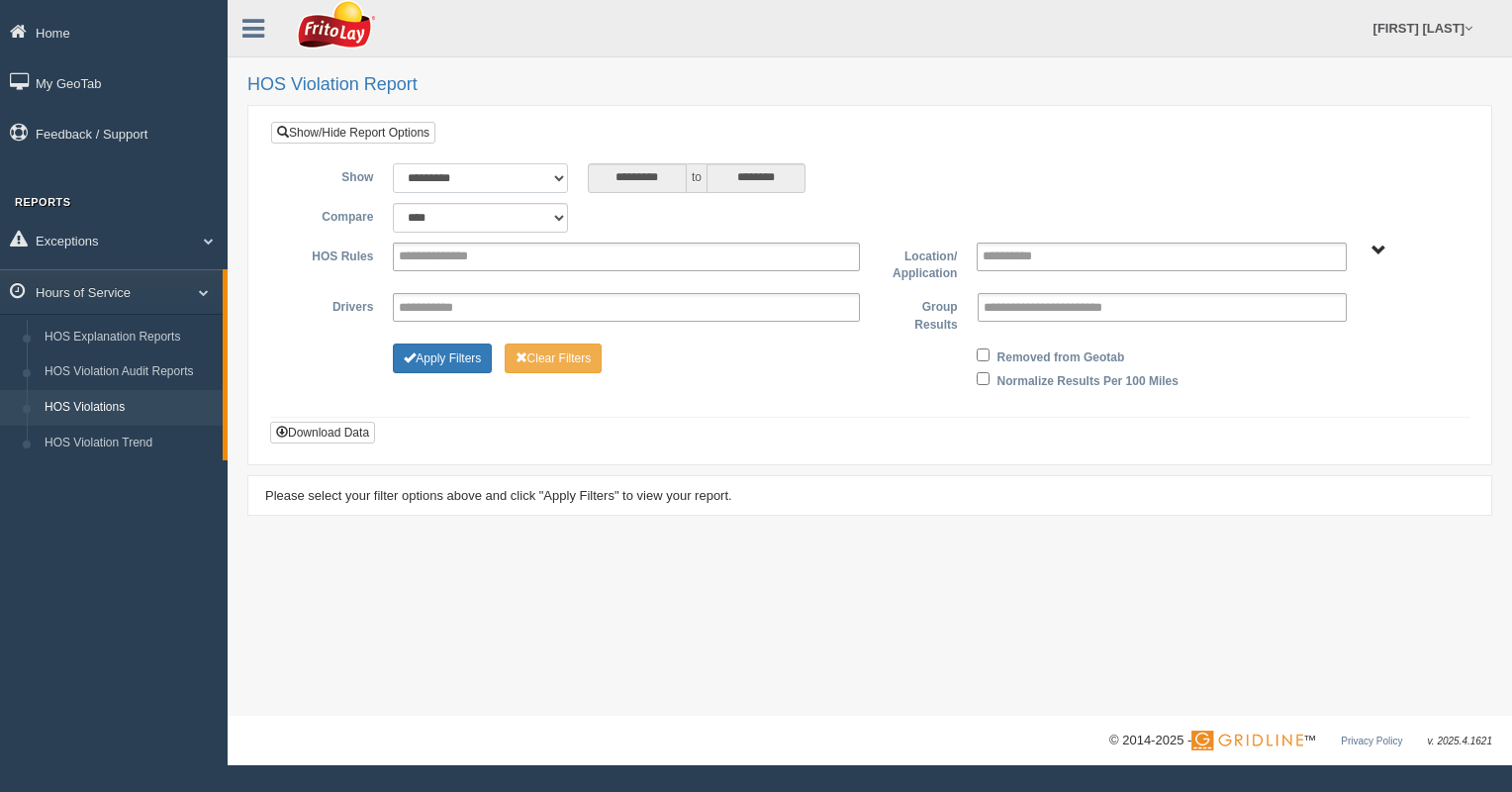 click on "**********" at bounding box center (480, 178) 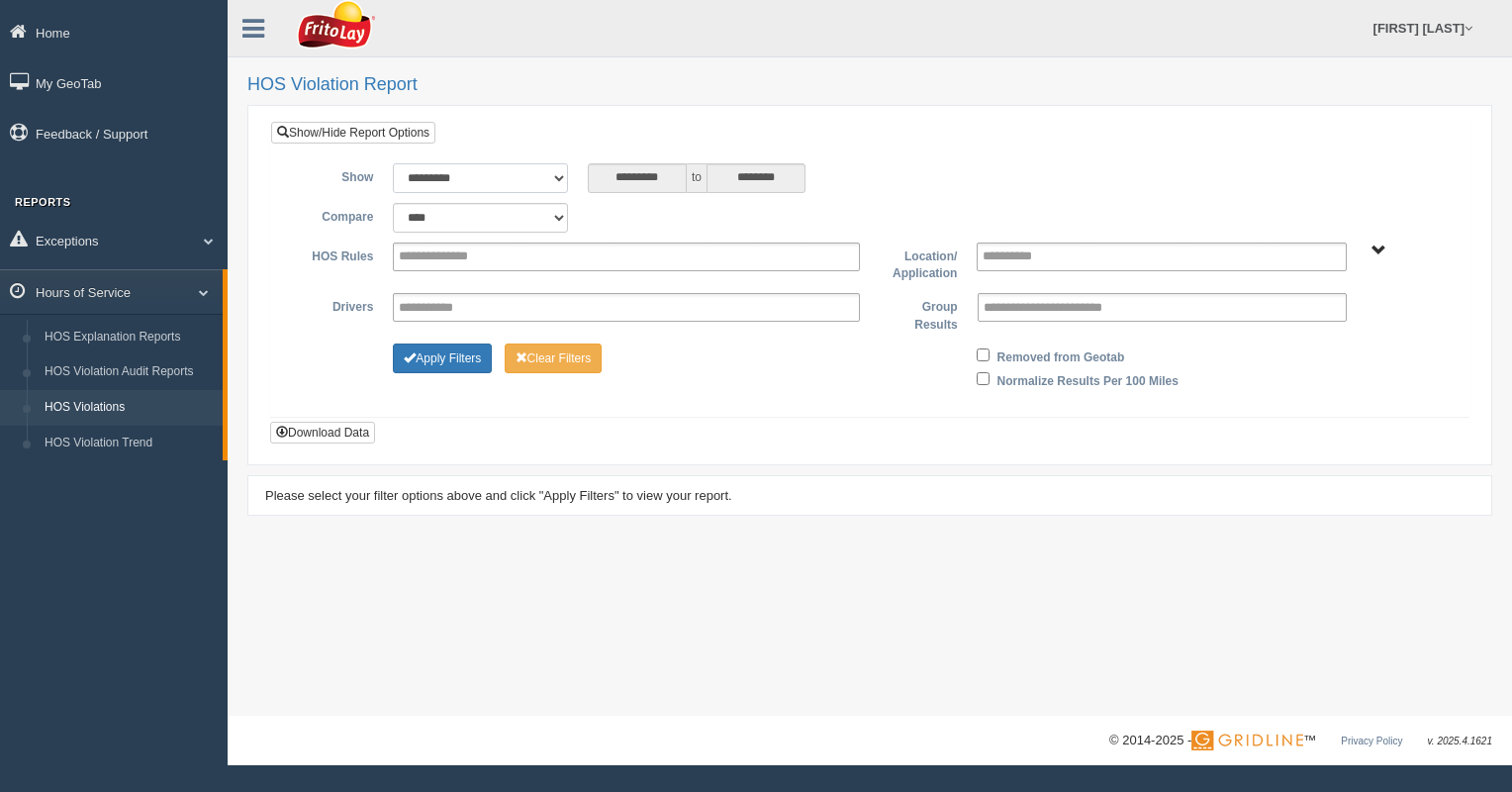 select on "******" 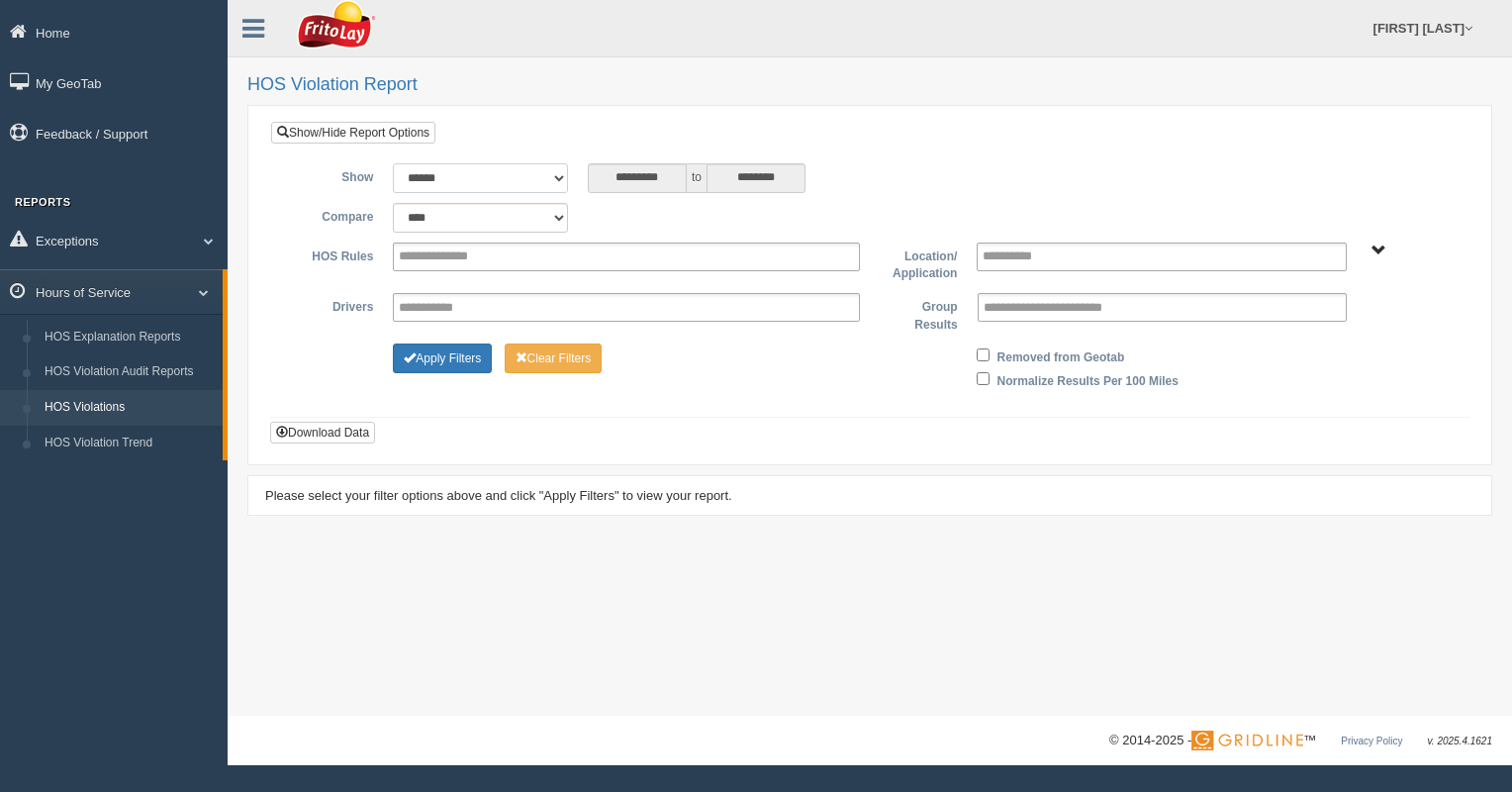 click on "**********" at bounding box center [480, 178] 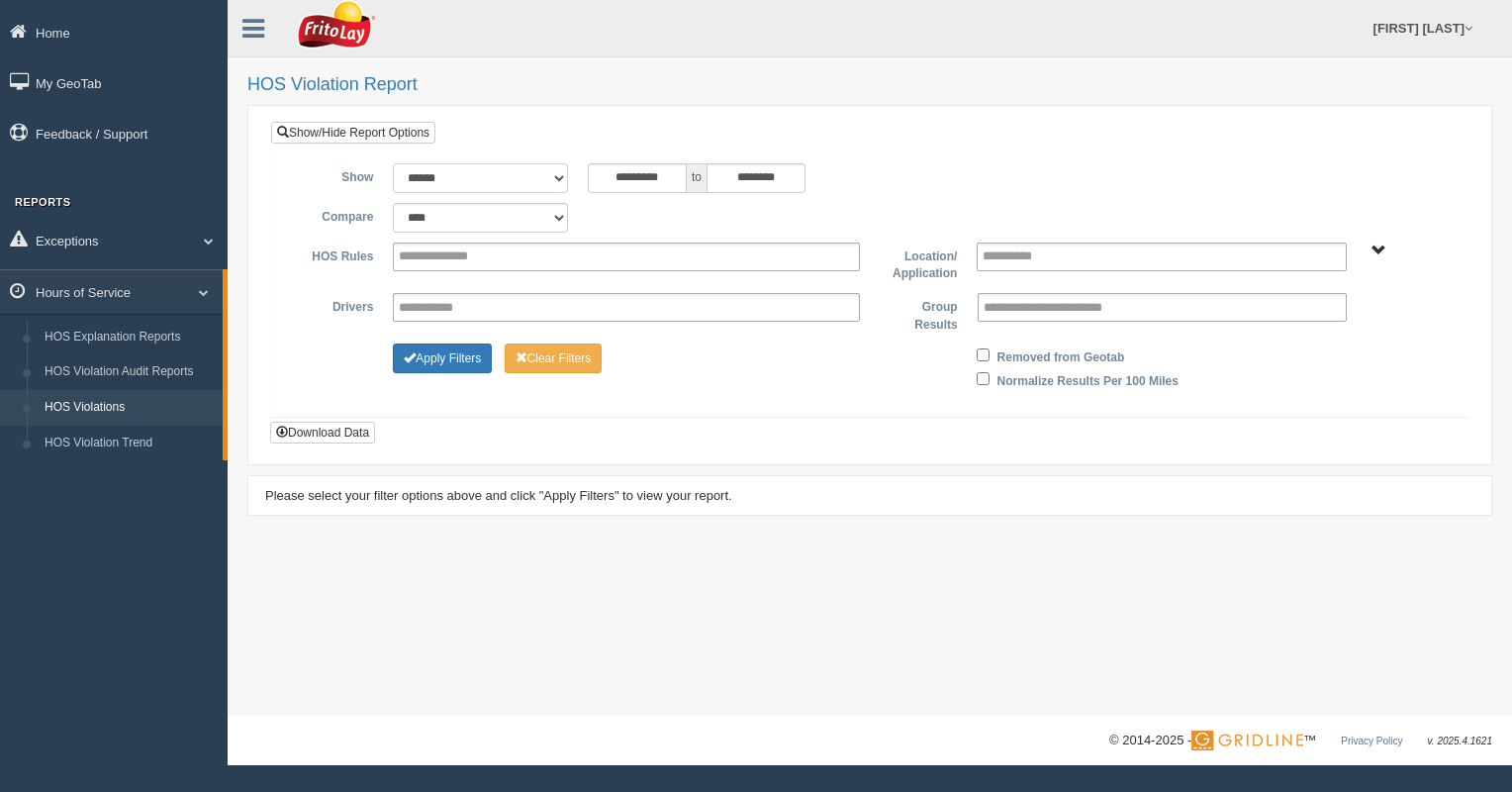 type on "**********" 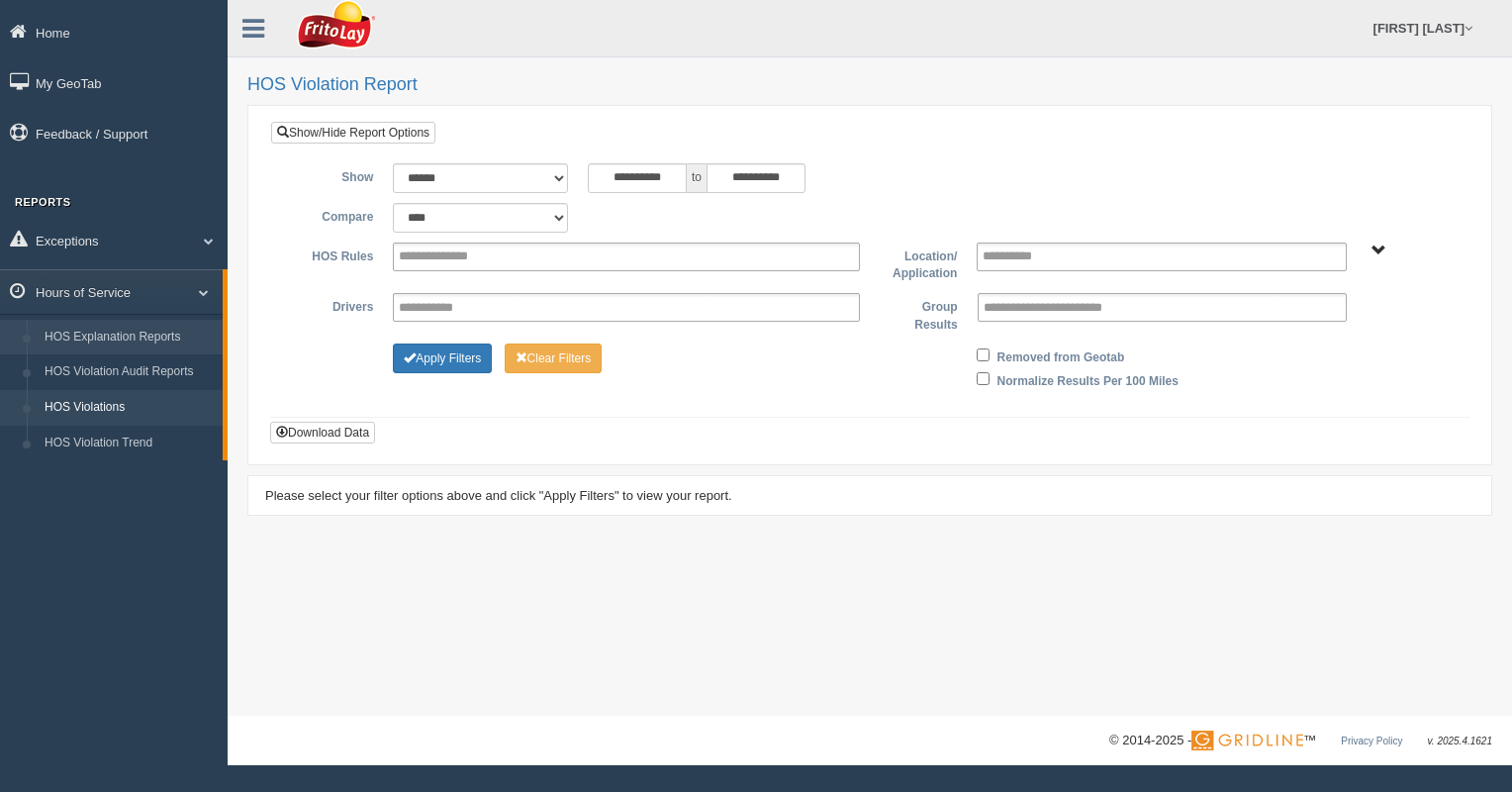 click on "HOS Explanation Reports" at bounding box center (129, 338) 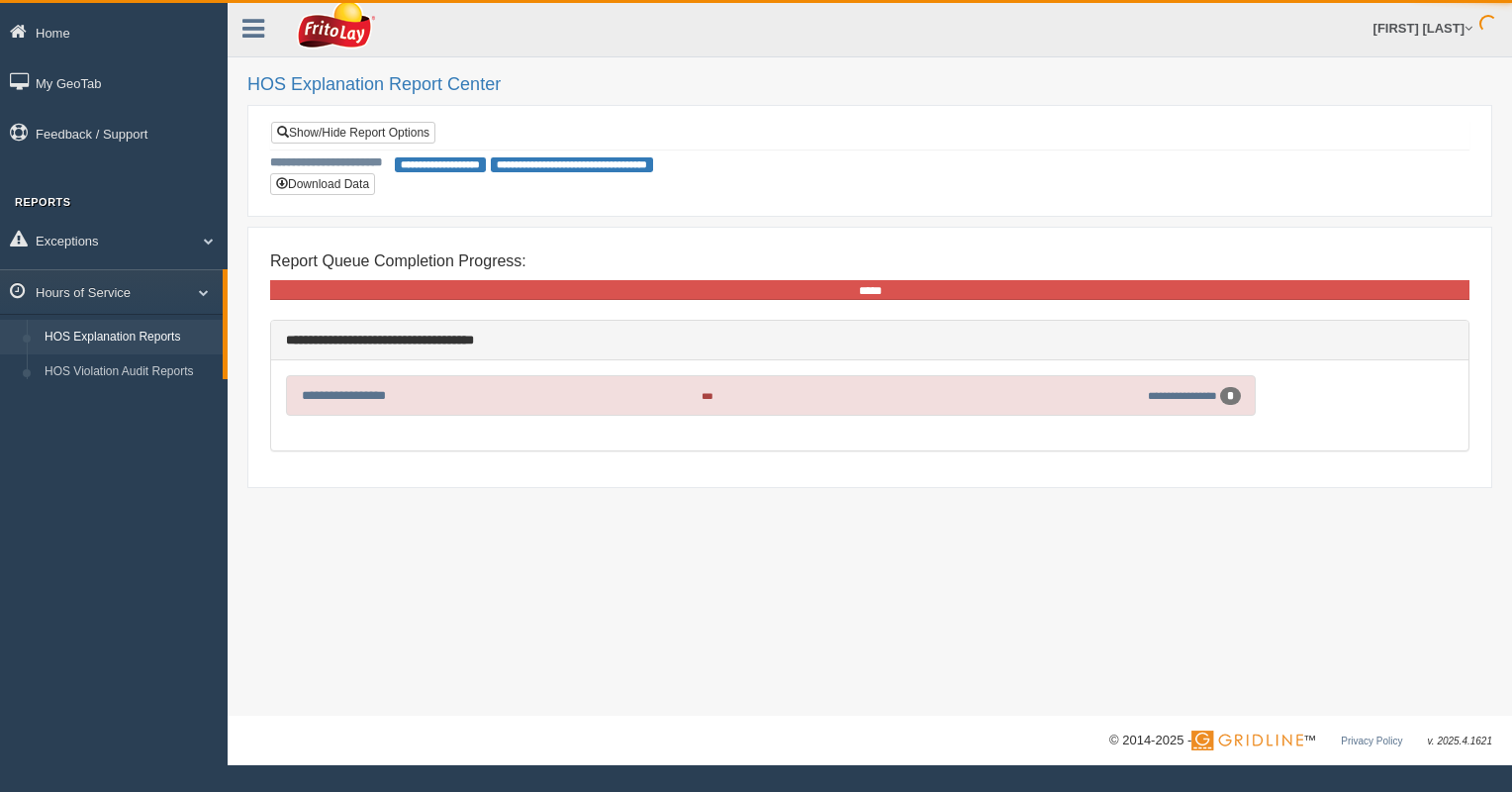 scroll, scrollTop: 0, scrollLeft: 0, axis: both 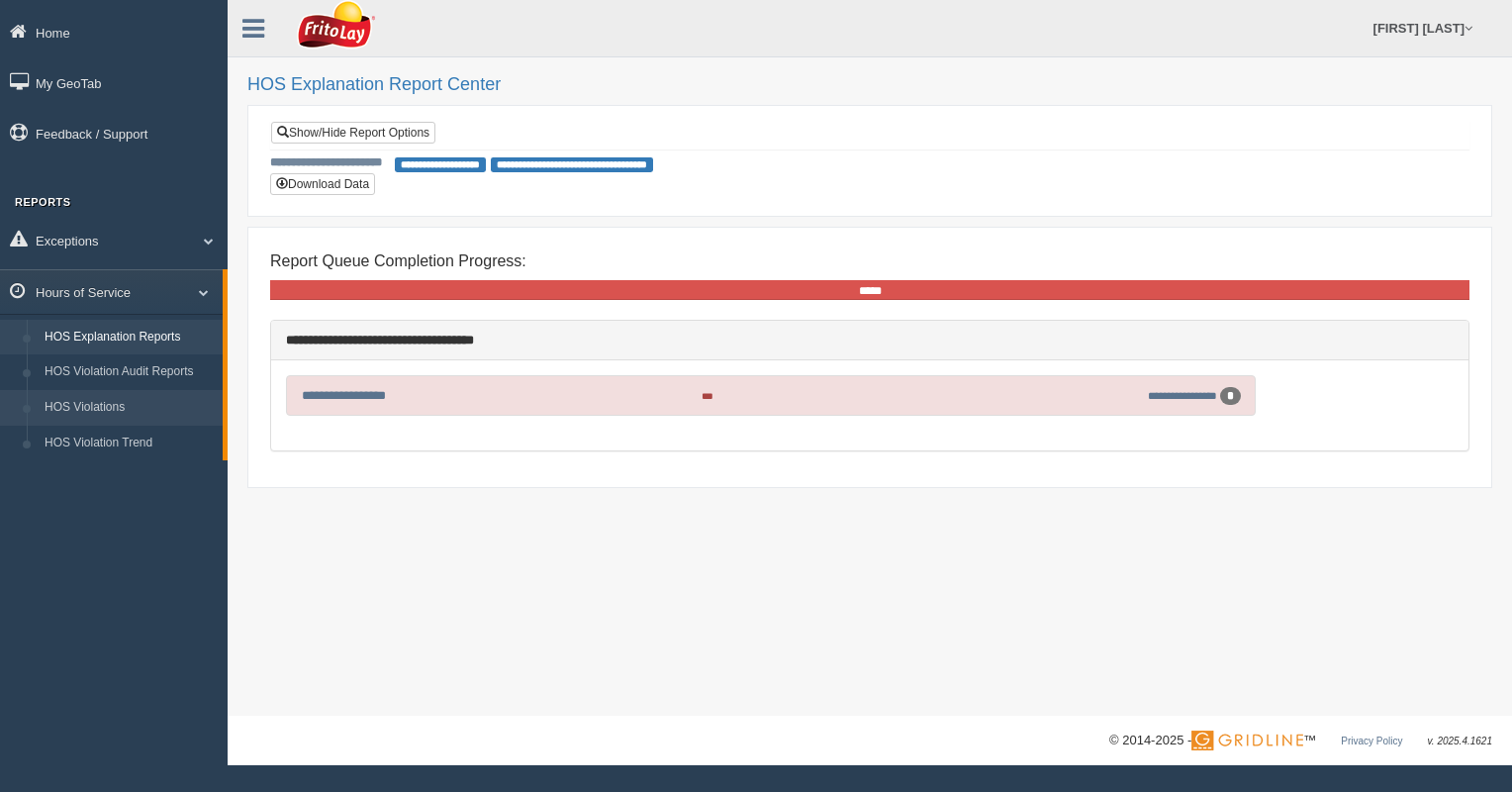 click on "HOS Violations" at bounding box center [129, 408] 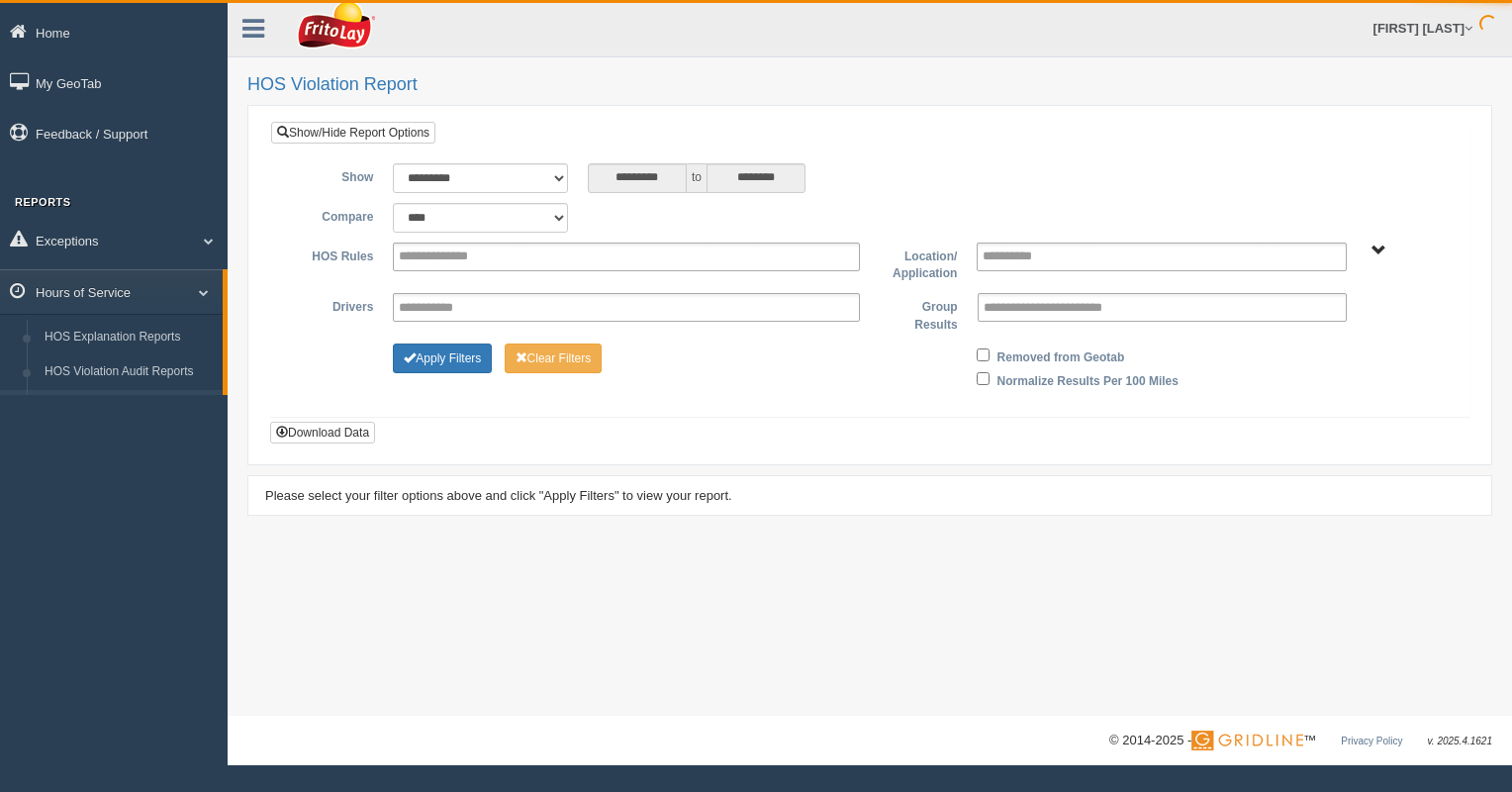scroll, scrollTop: 0, scrollLeft: 0, axis: both 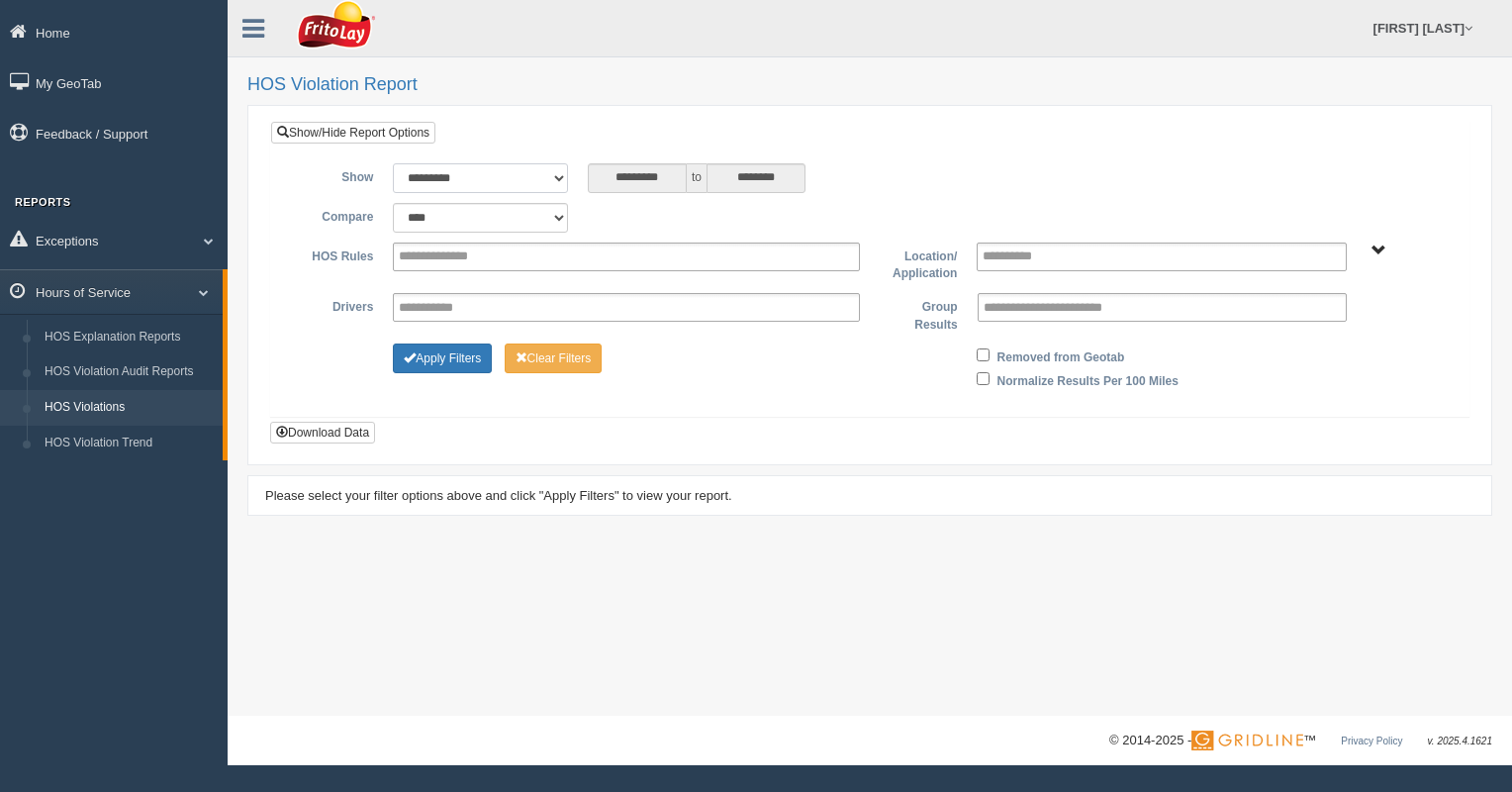 click on "**********" at bounding box center (480, 178) 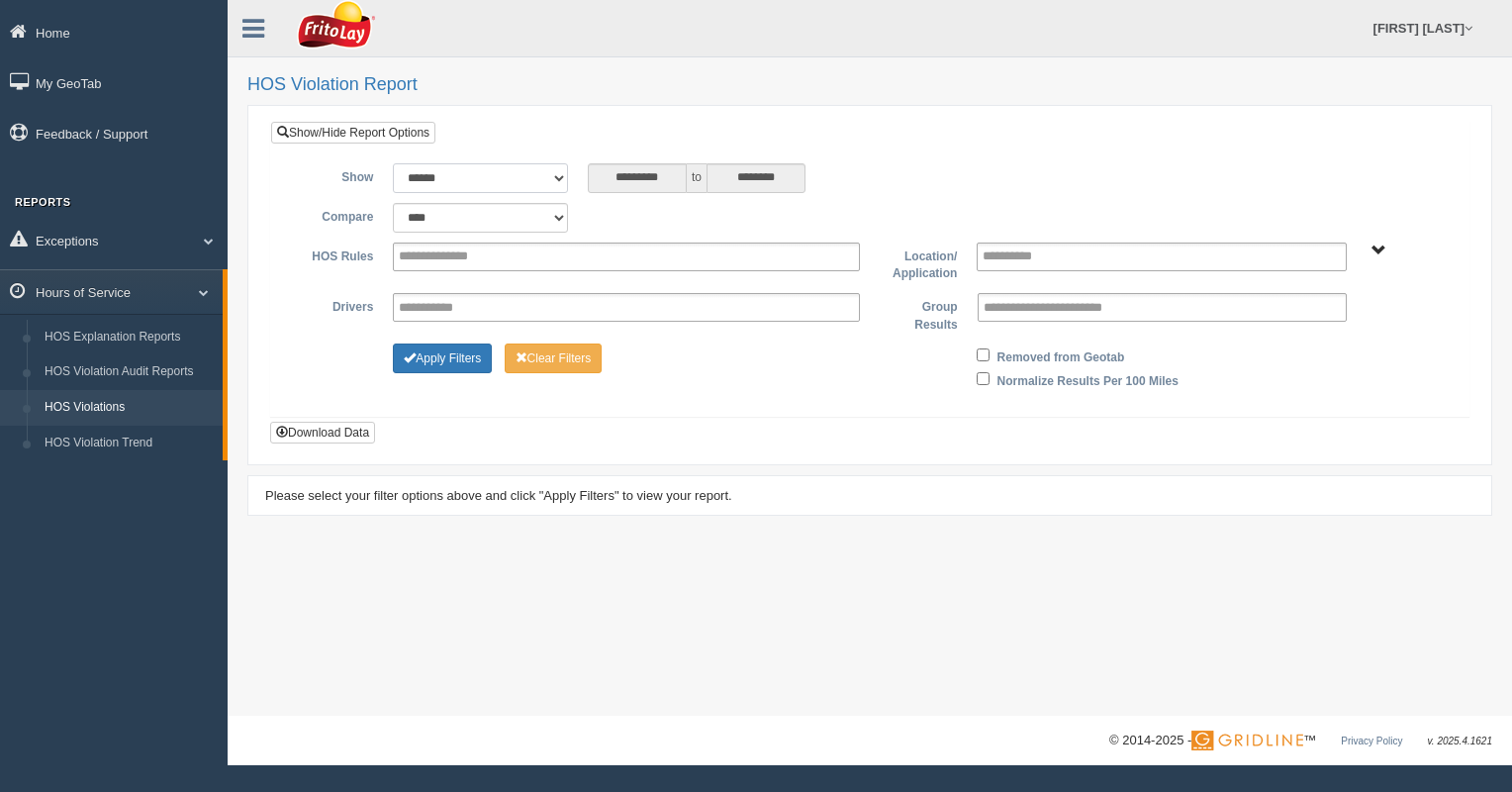 click on "**********" at bounding box center (480, 178) 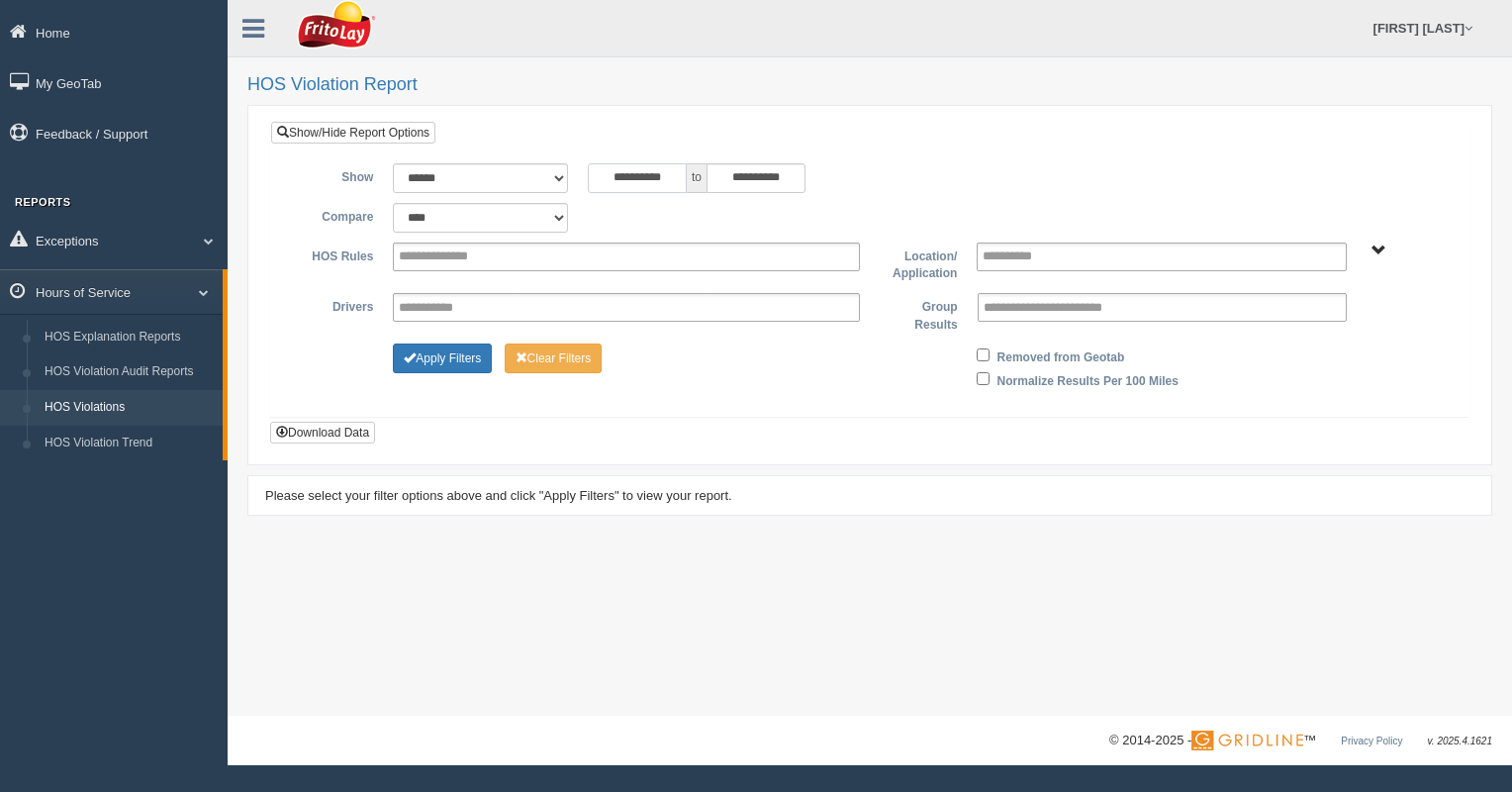 click on "**********" at bounding box center [637, 178] 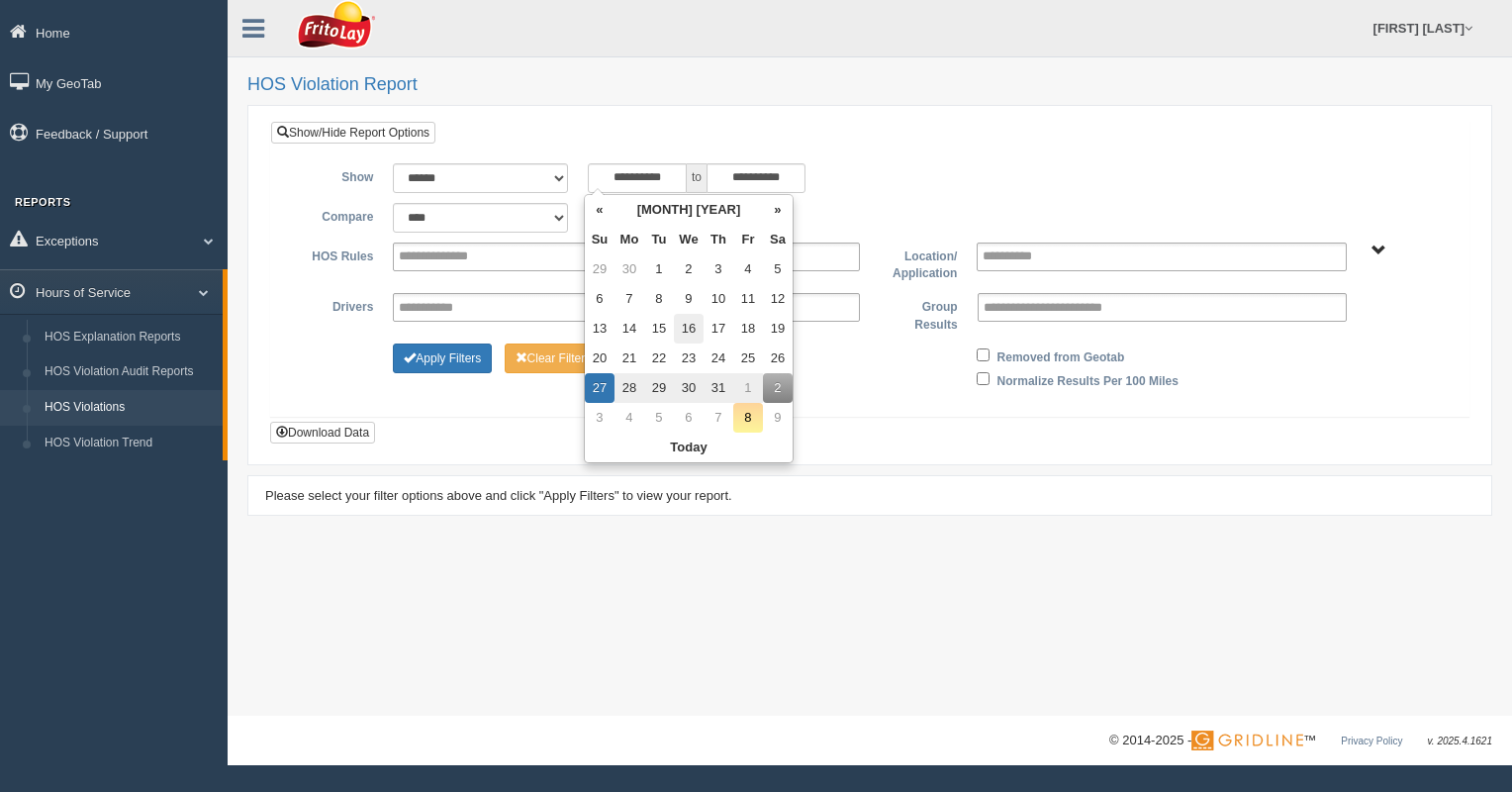 click on "16" at bounding box center [689, 329] 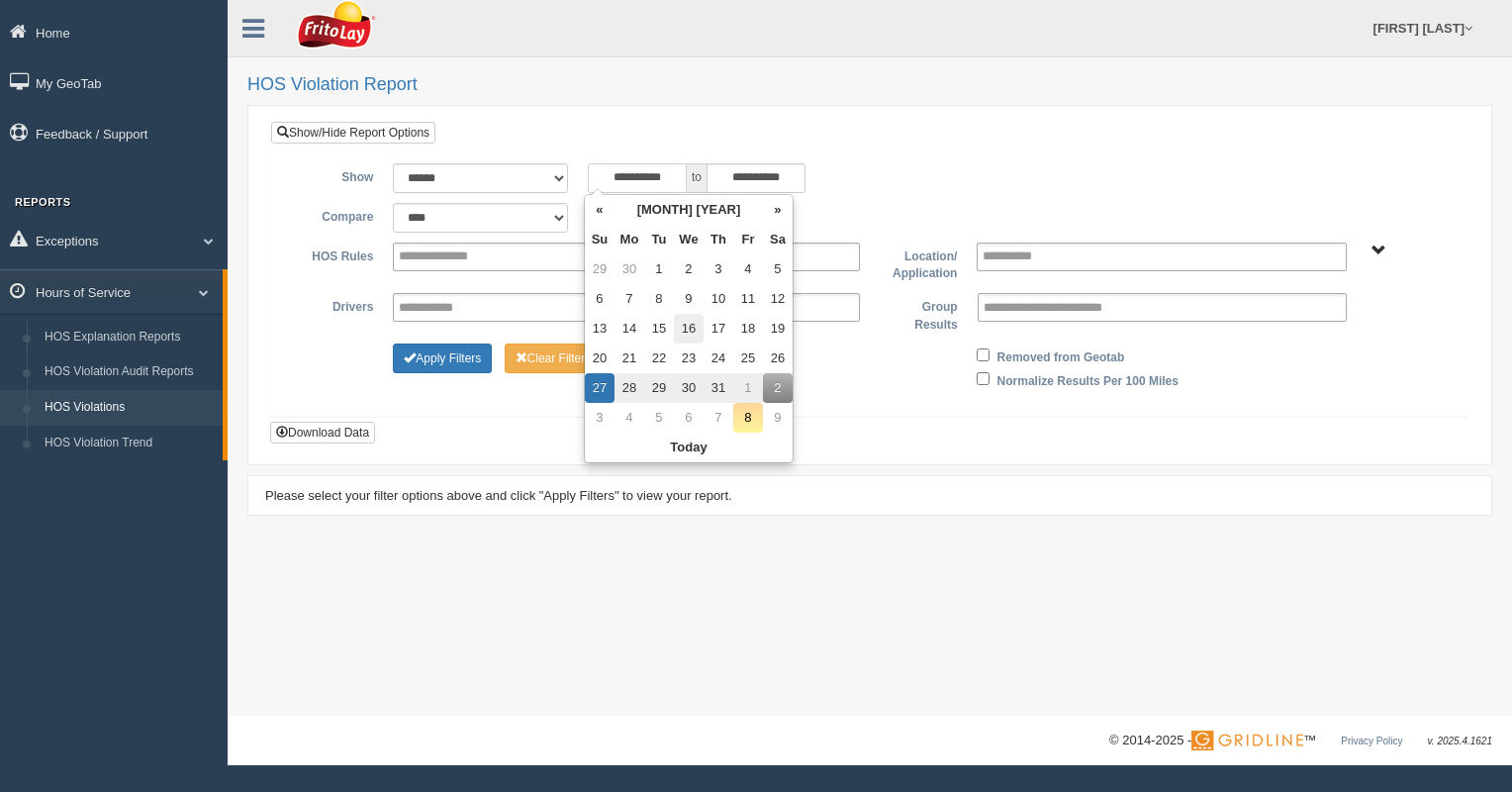 type on "**********" 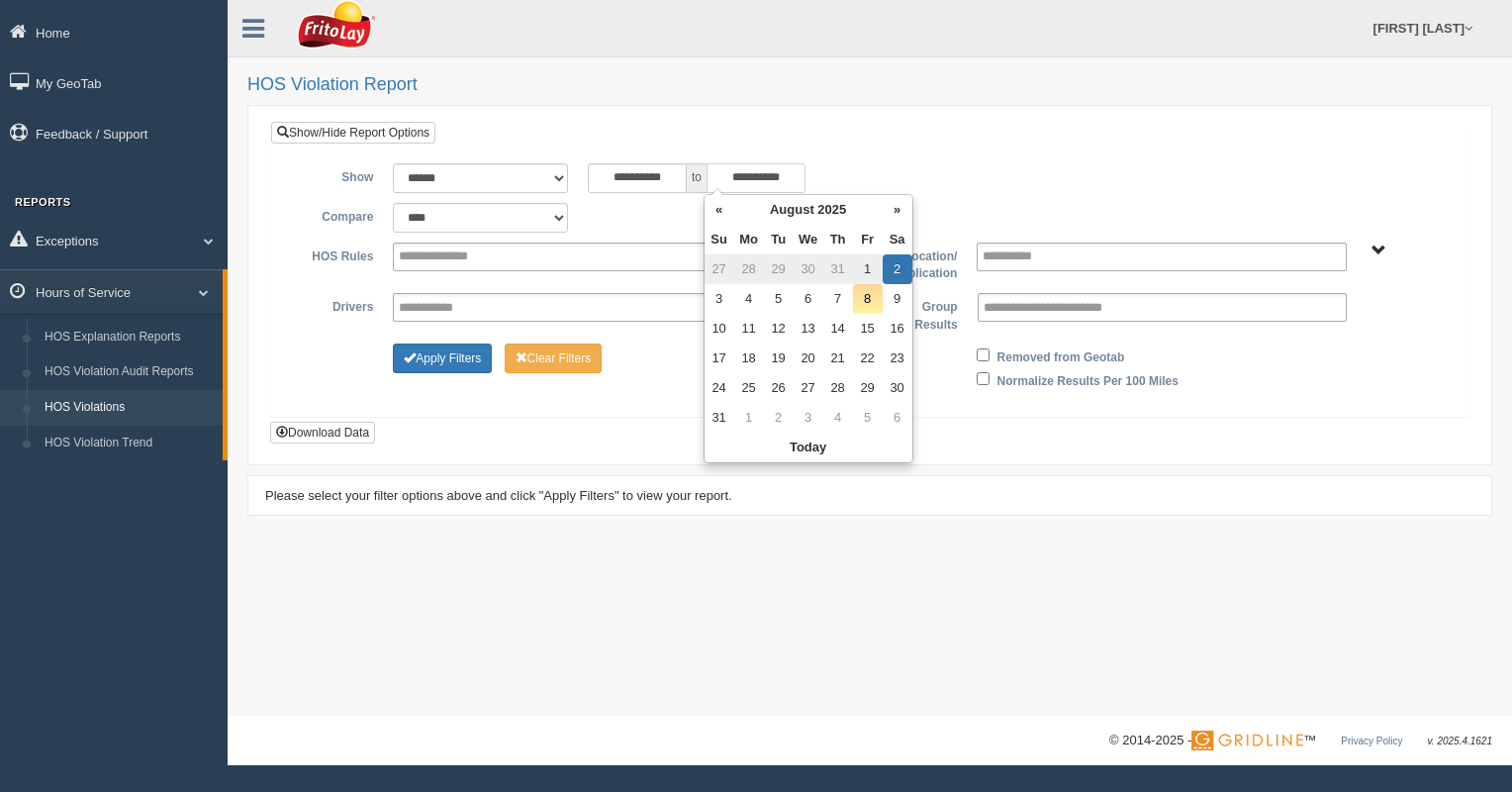 click on "**********" at bounding box center (756, 178) 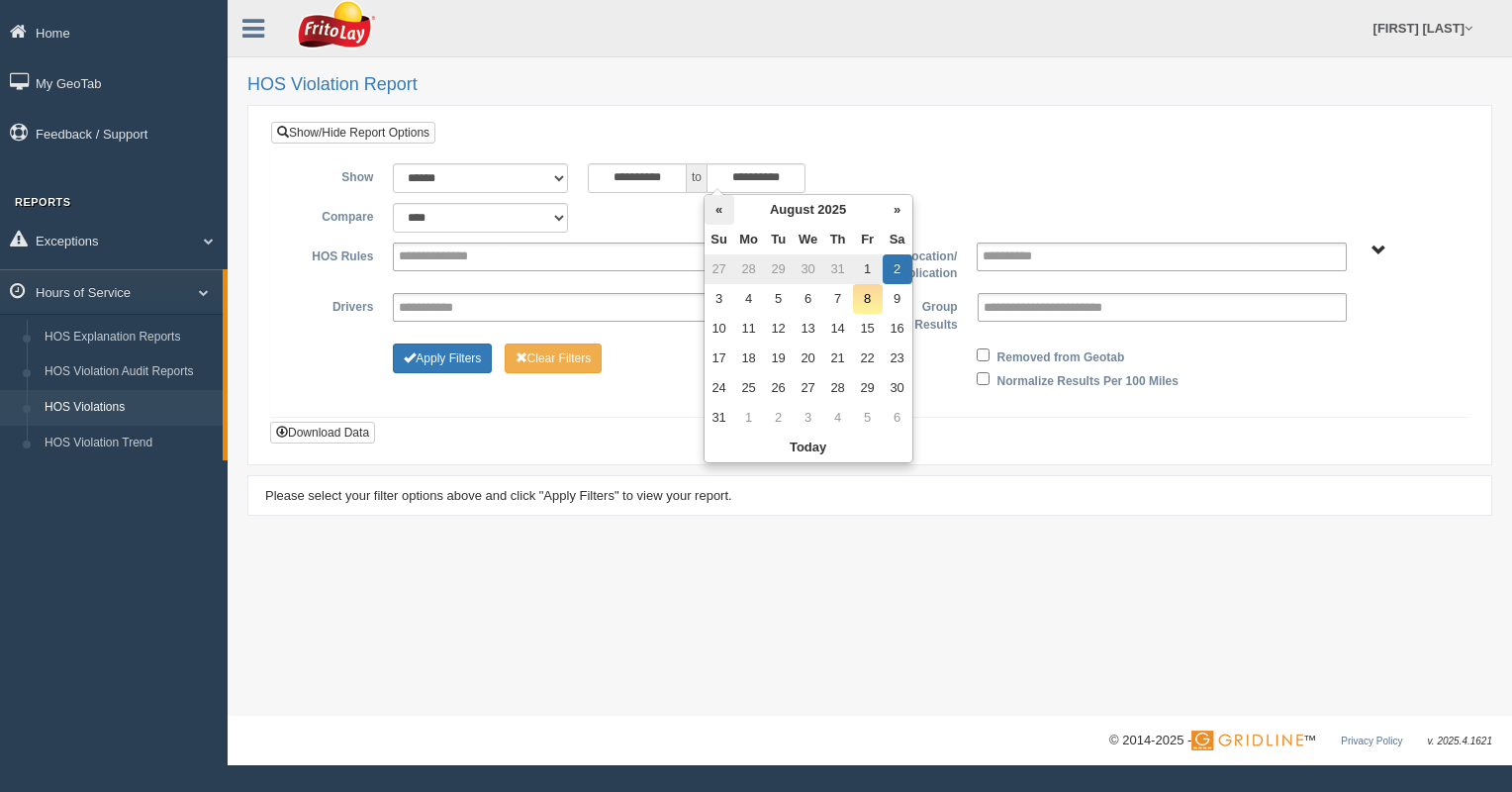 click on "«" at bounding box center (719, 210) 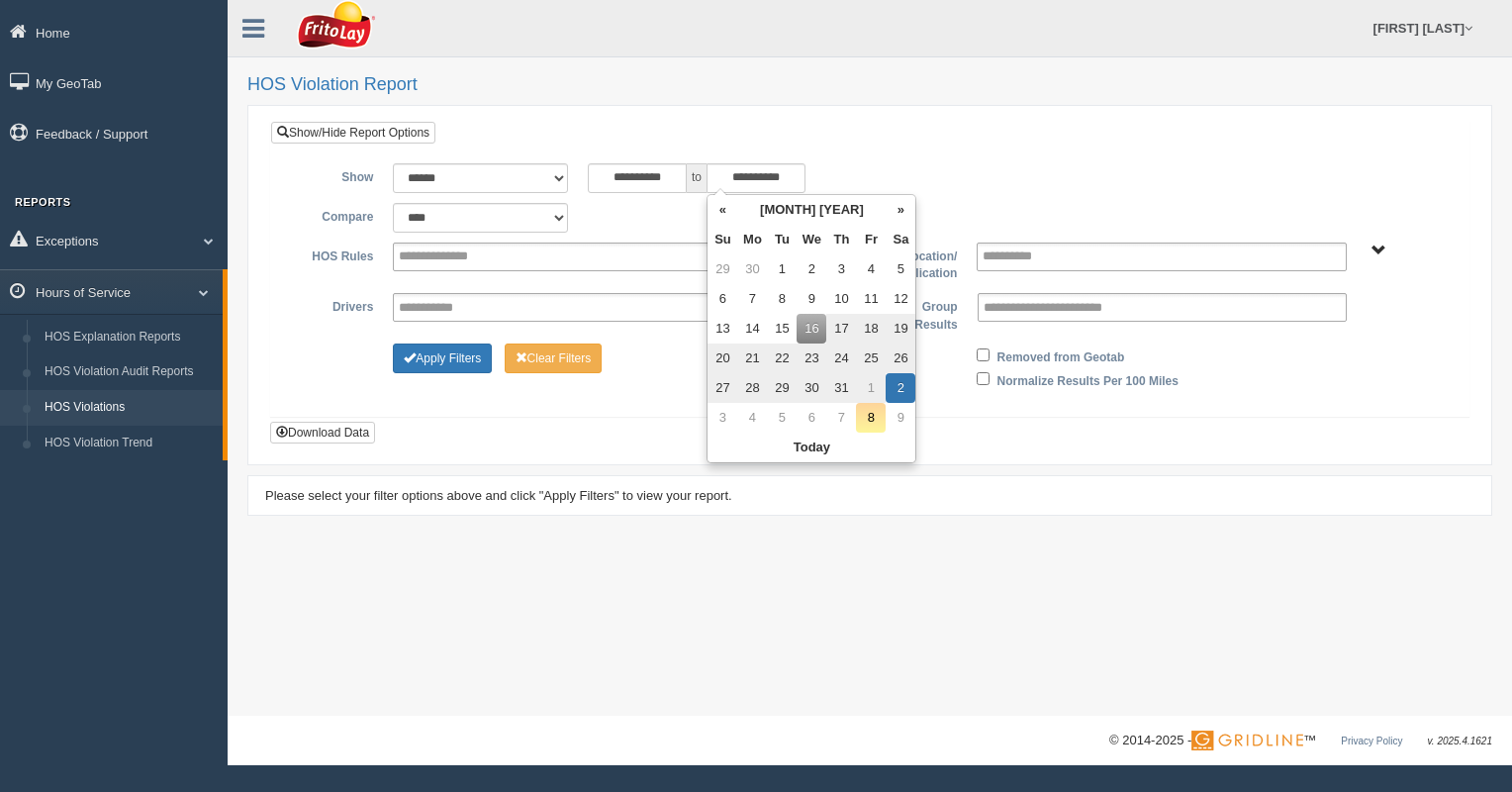 click on "23" at bounding box center (811, 358) 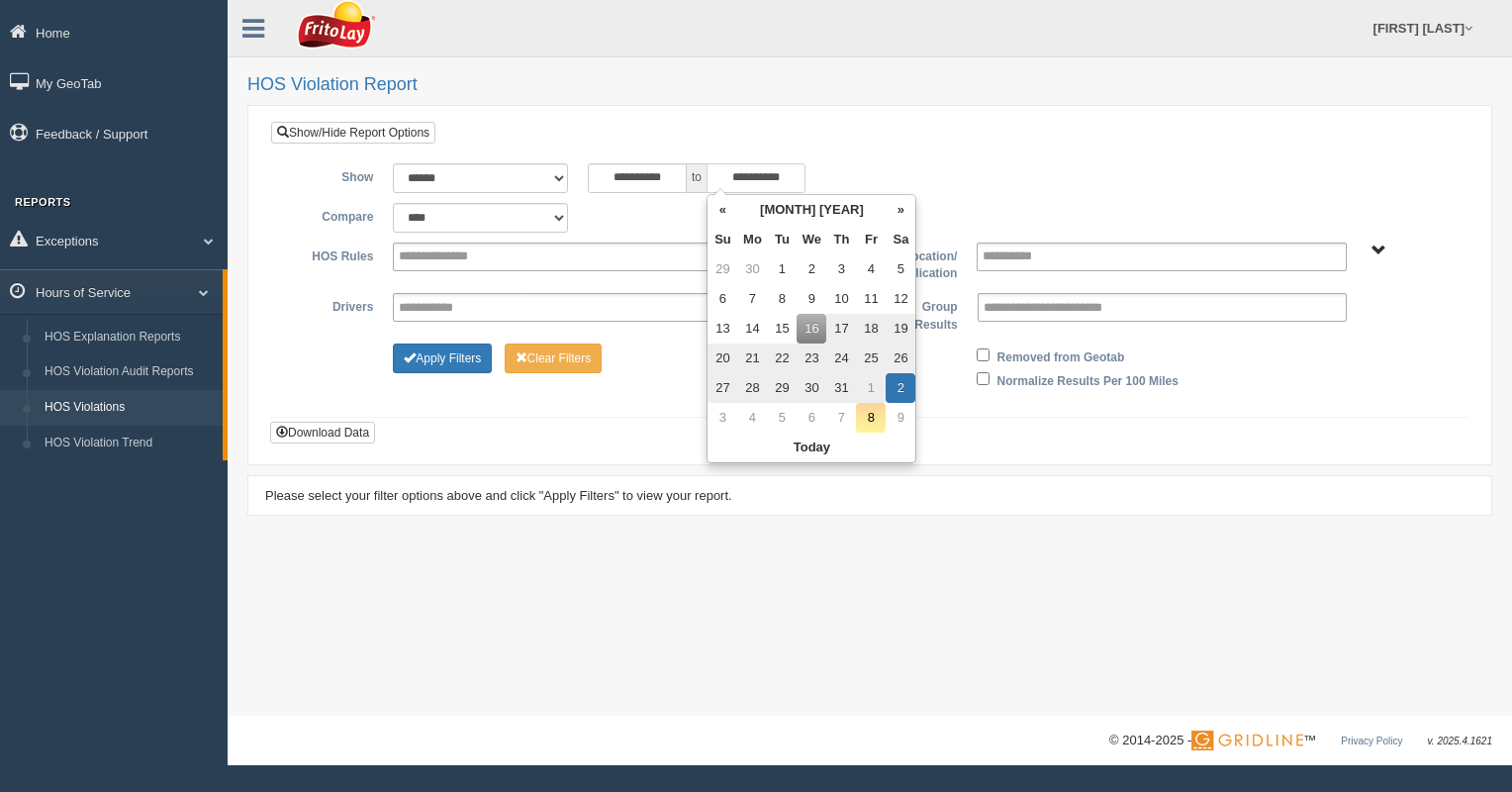 type on "**********" 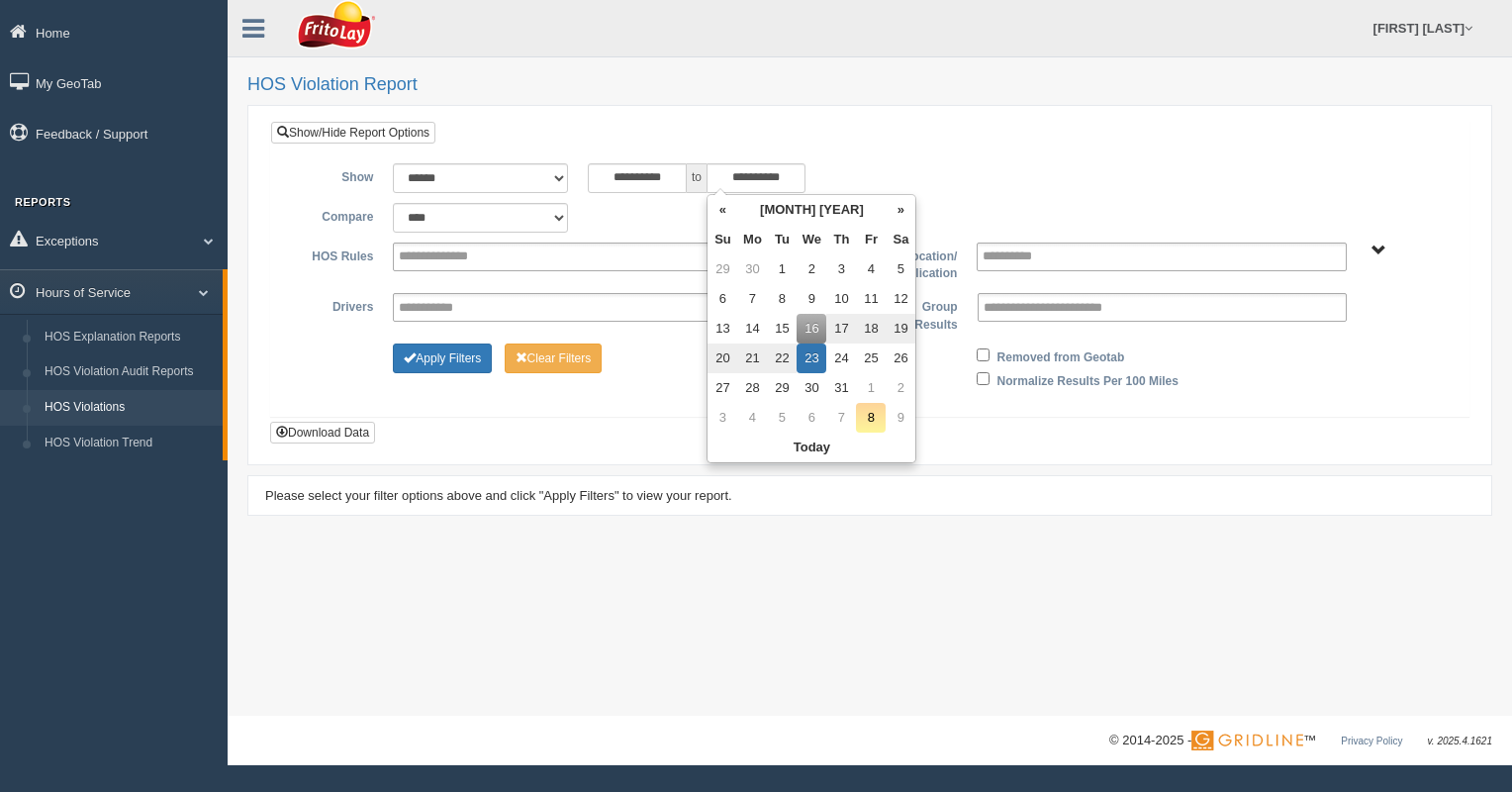 click on "**********" at bounding box center [870, 284] 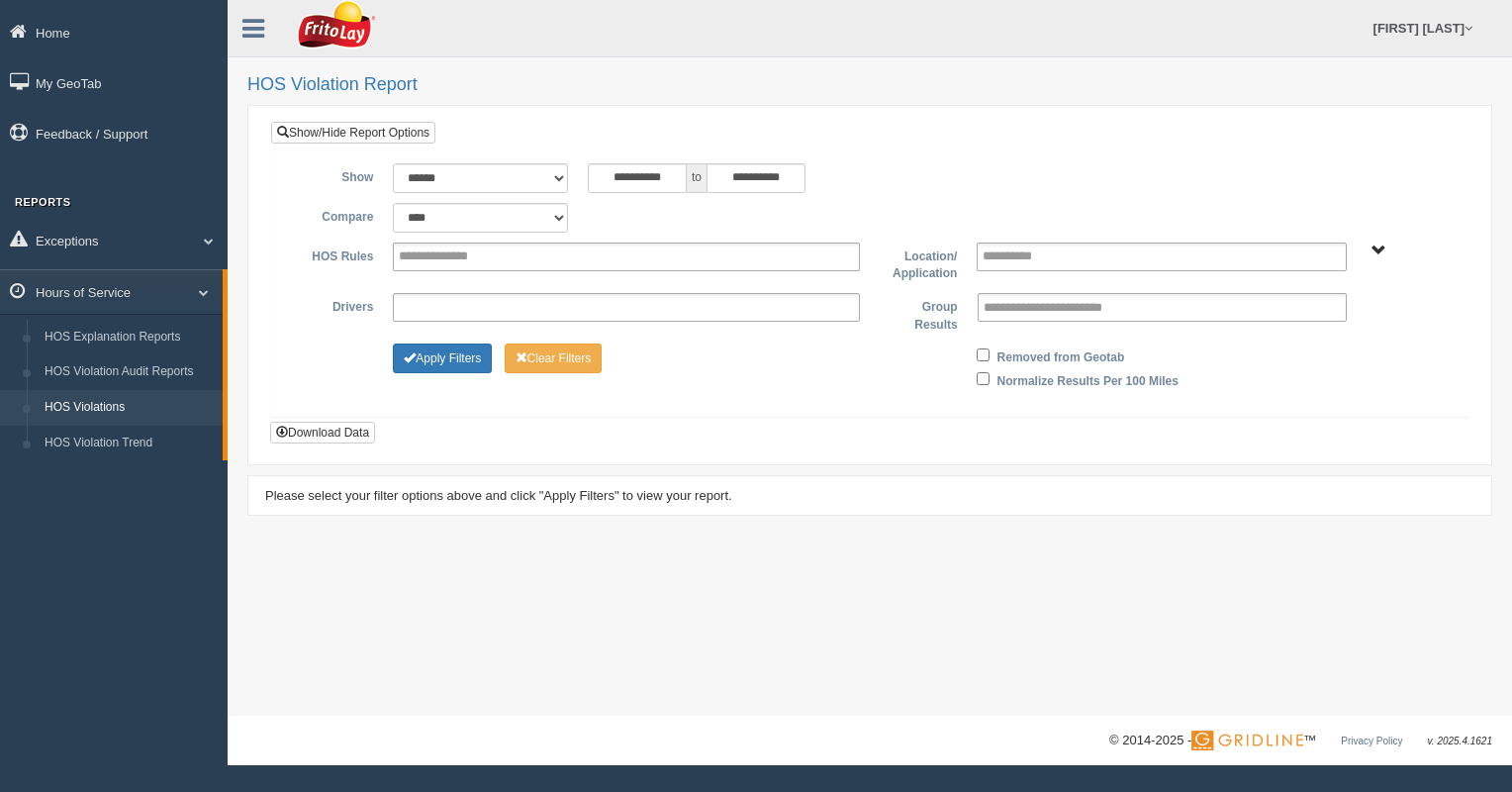 click at bounding box center [440, 307] 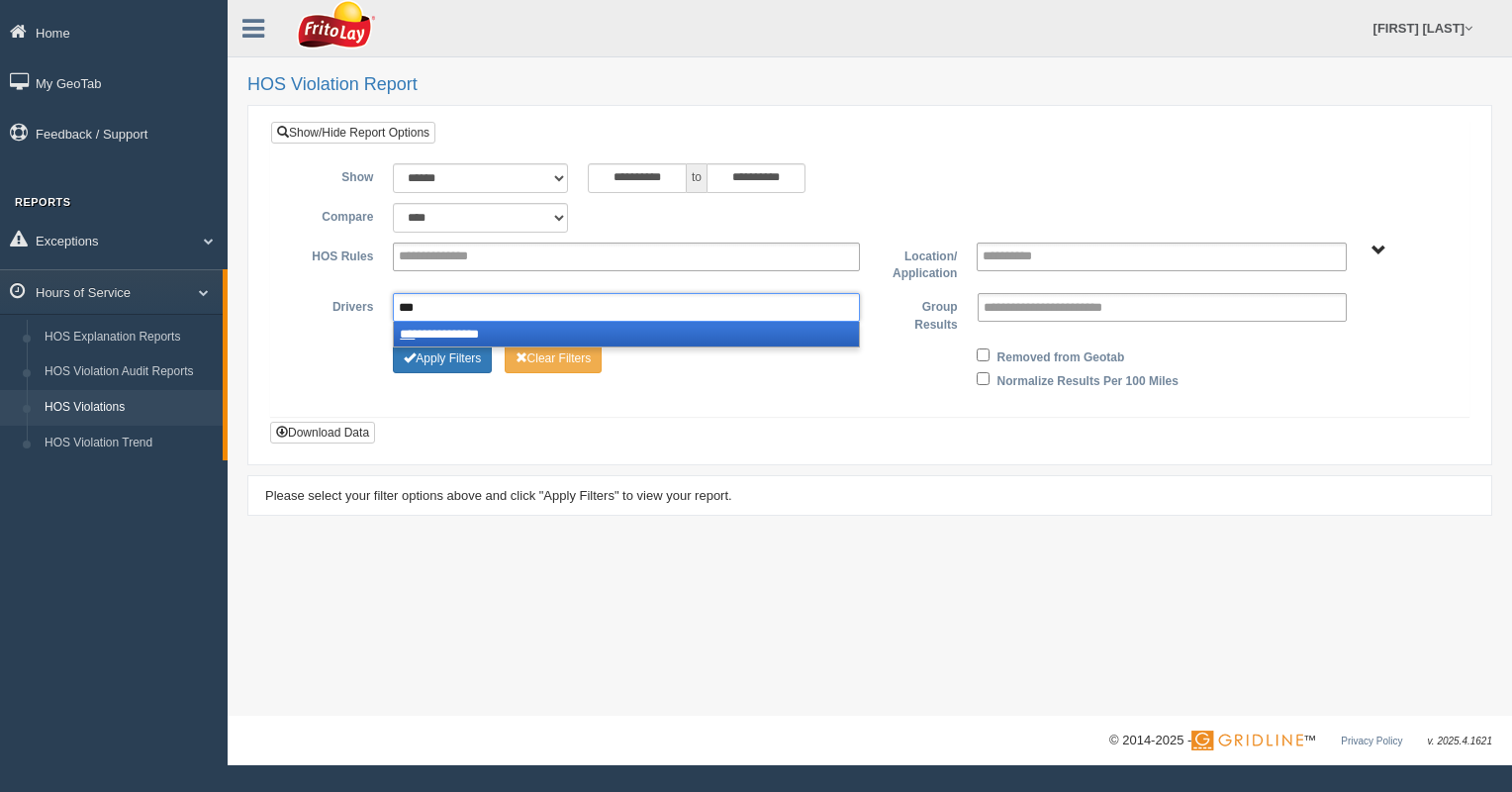 type on "***" 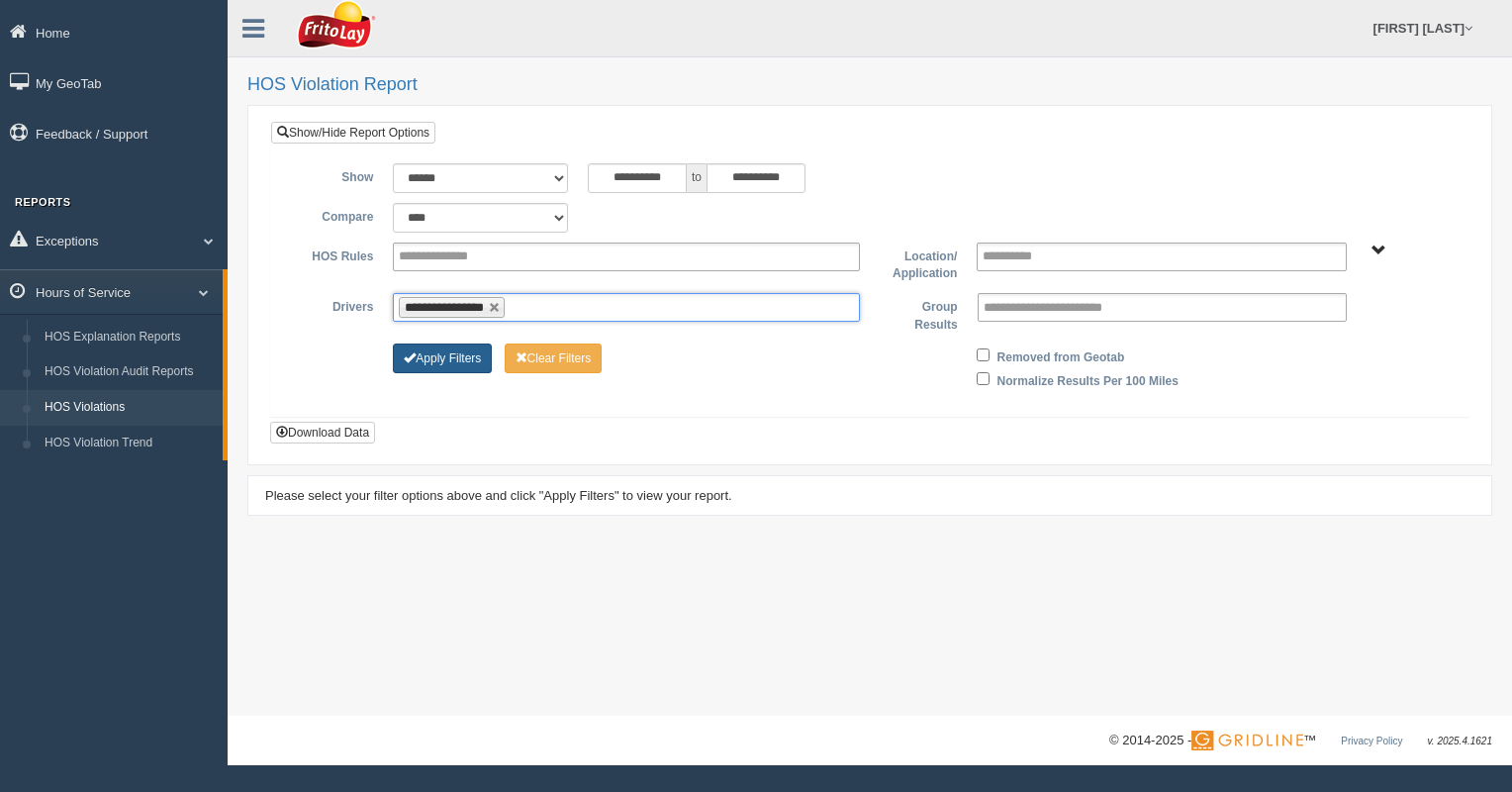 click on "Apply Filters" at bounding box center (442, 358) 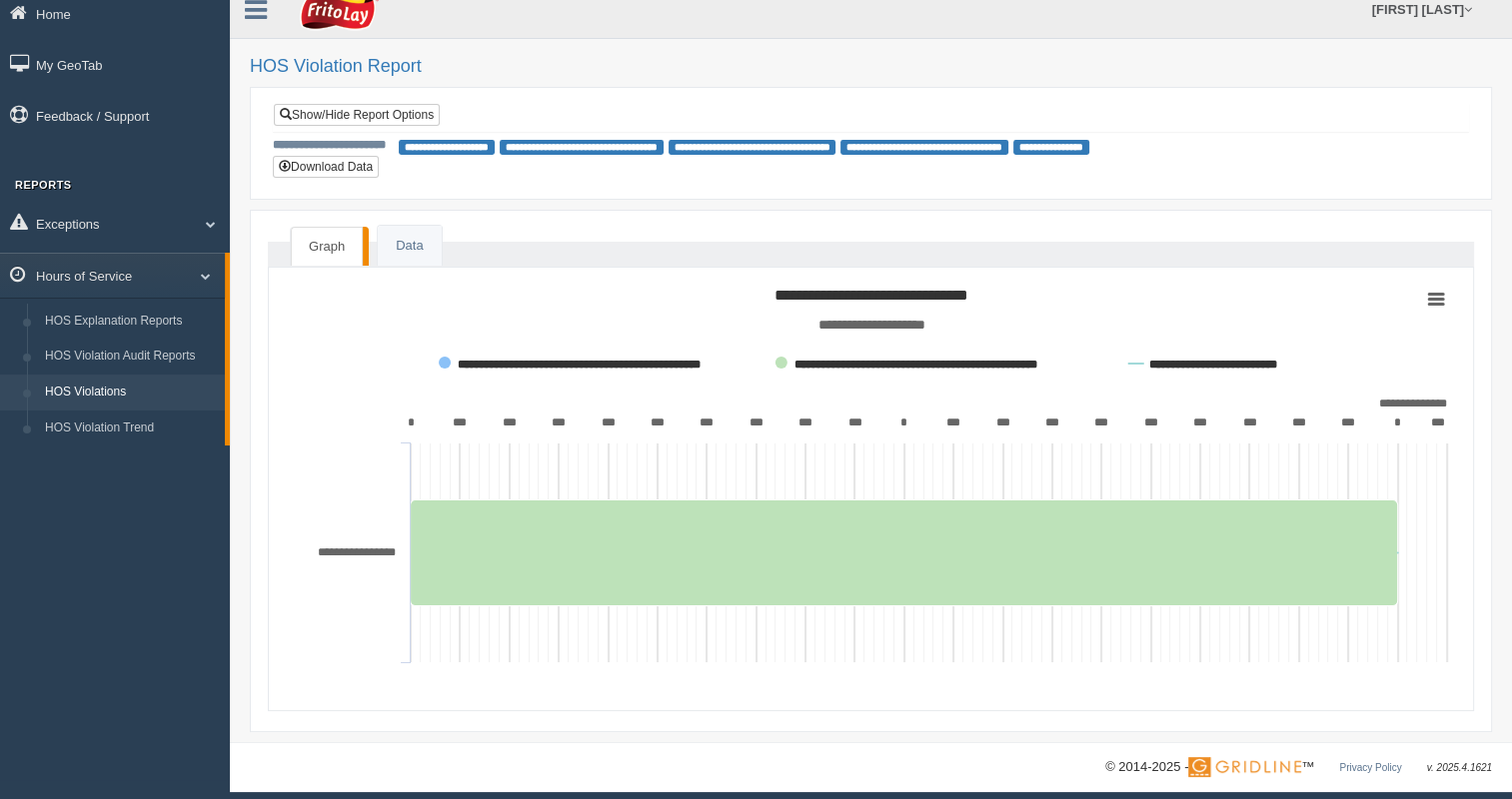 scroll, scrollTop: 28, scrollLeft: 0, axis: vertical 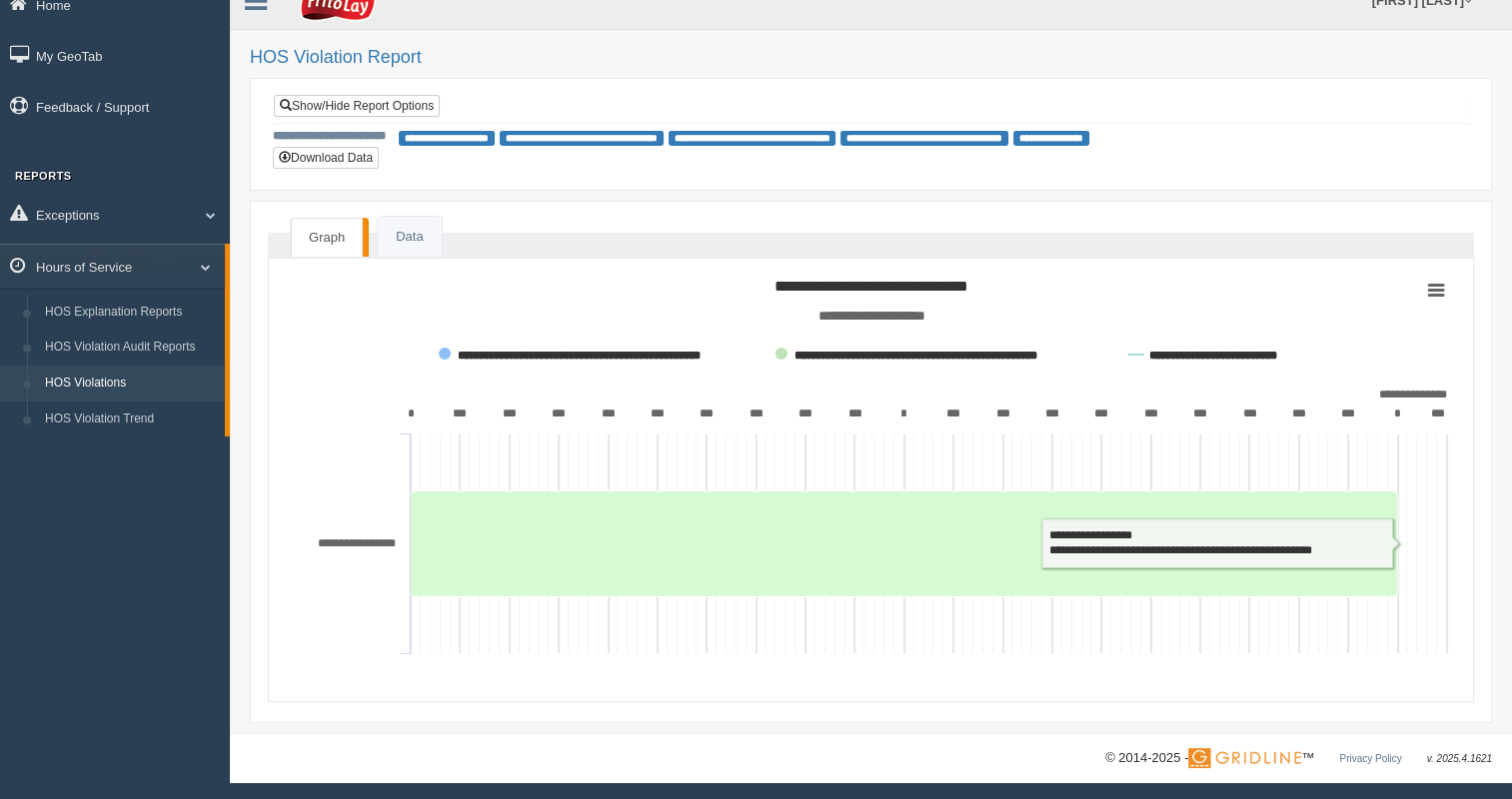 click 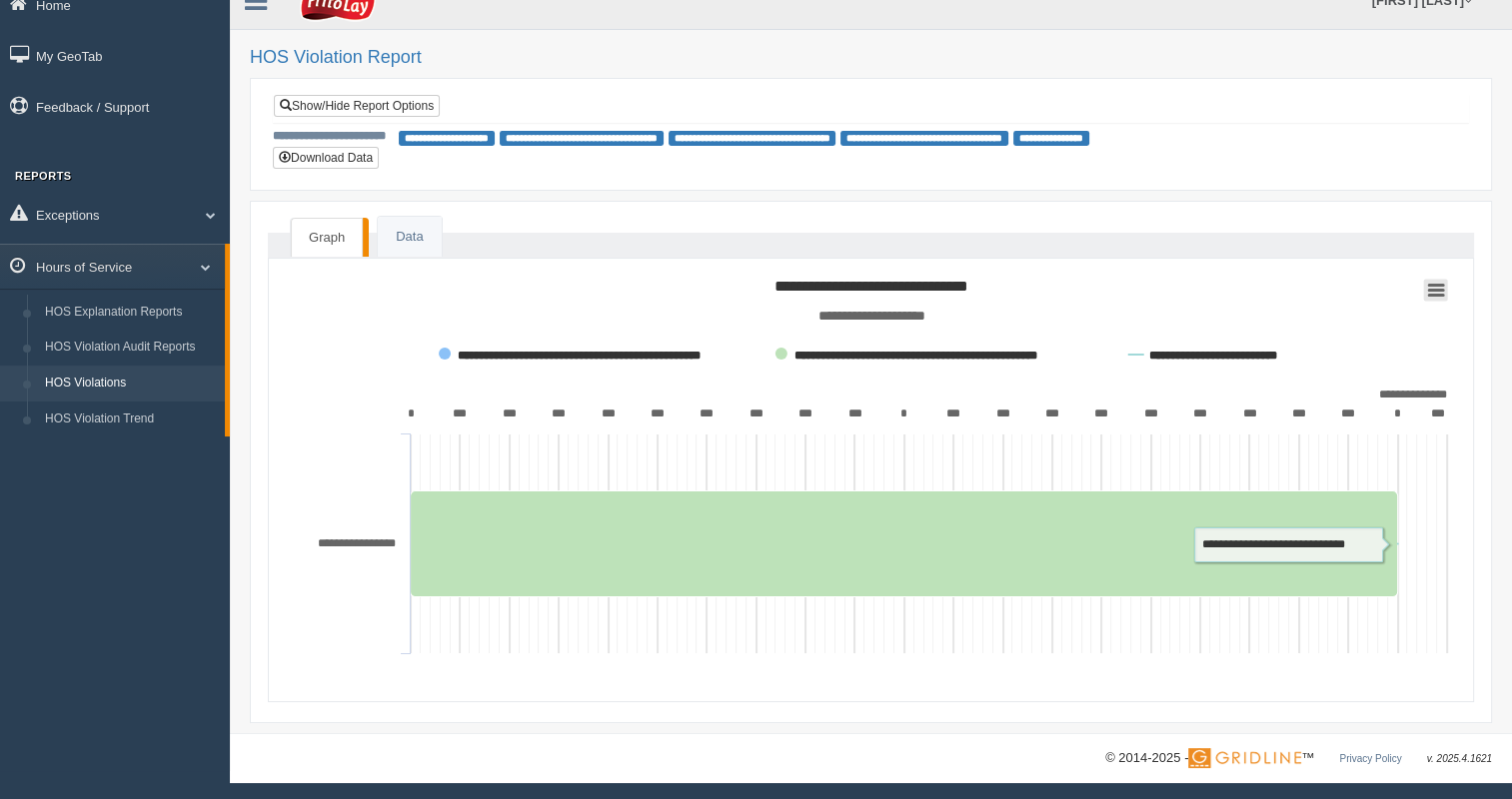 click 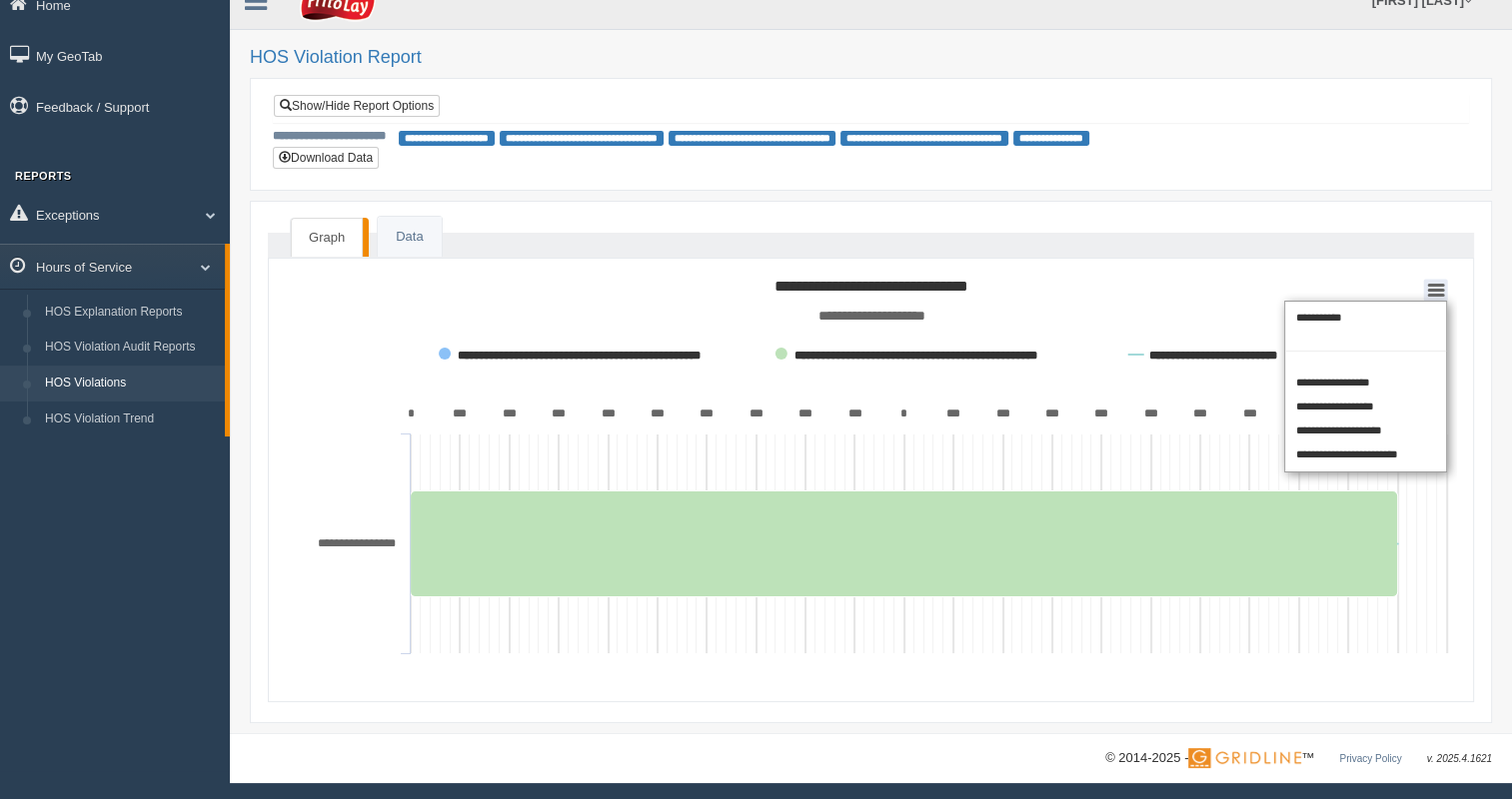 click on "Graph
Data" at bounding box center [870, 245] 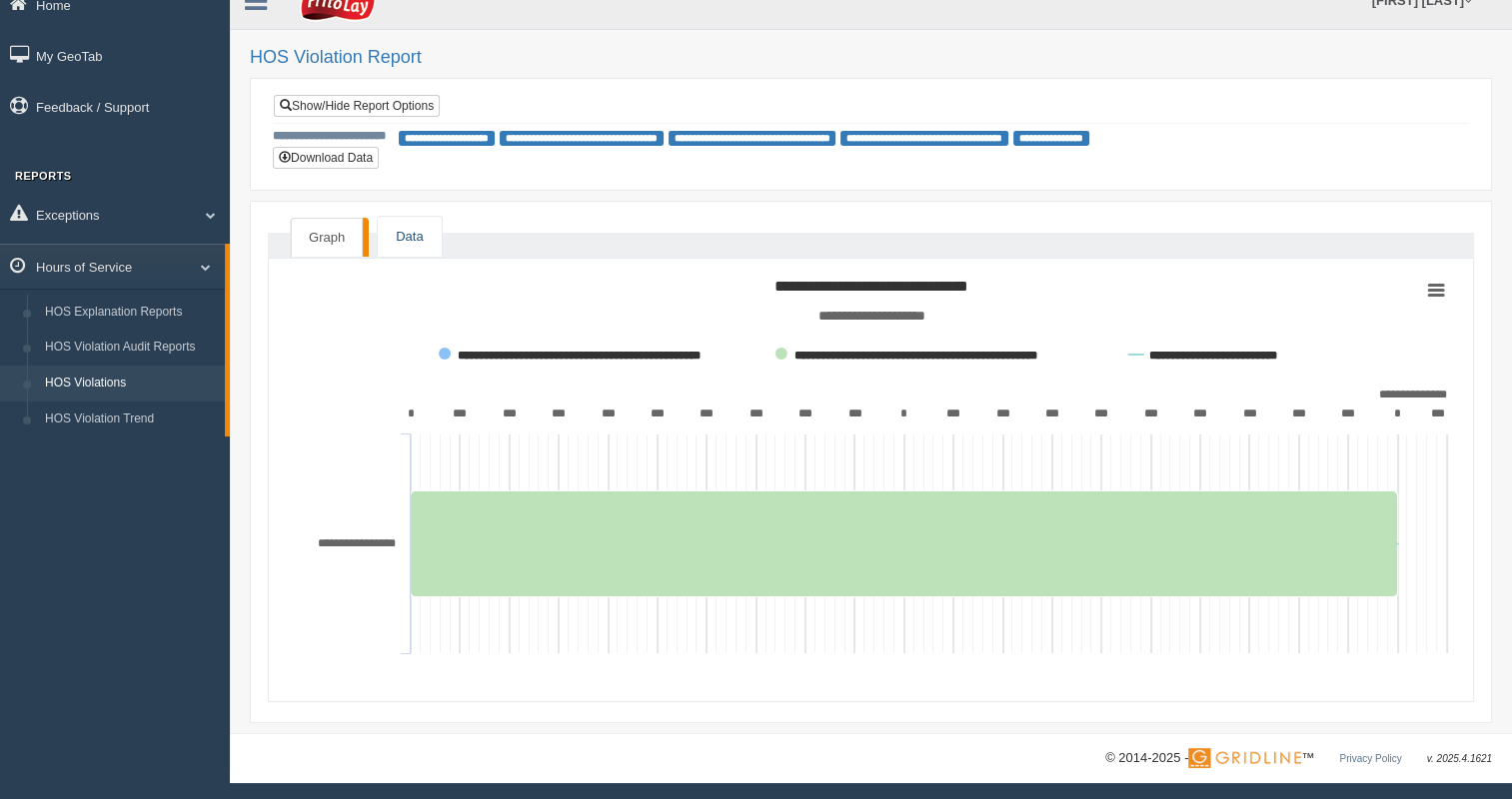 click on "Data" at bounding box center [409, 237] 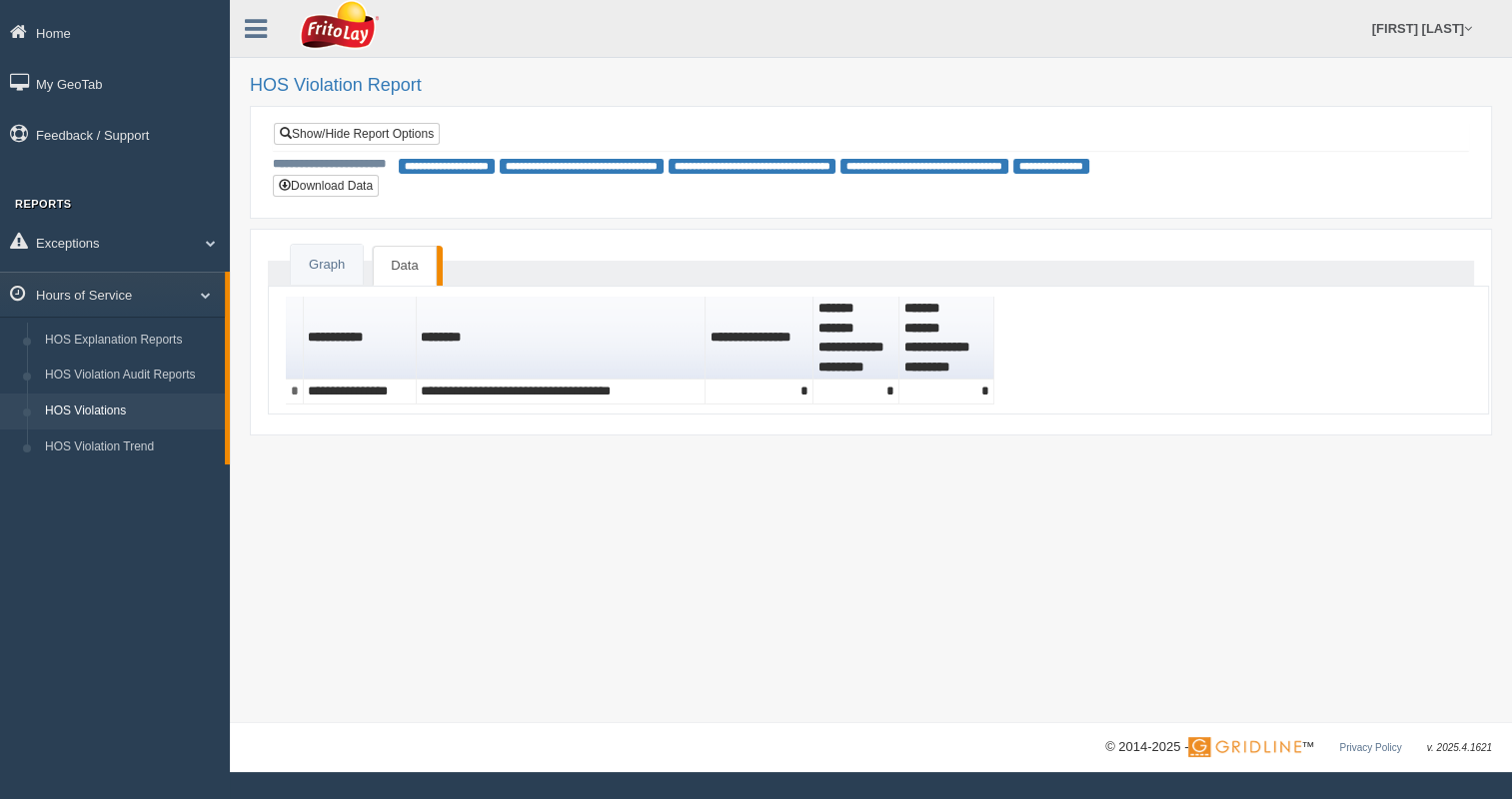 scroll, scrollTop: 0, scrollLeft: 0, axis: both 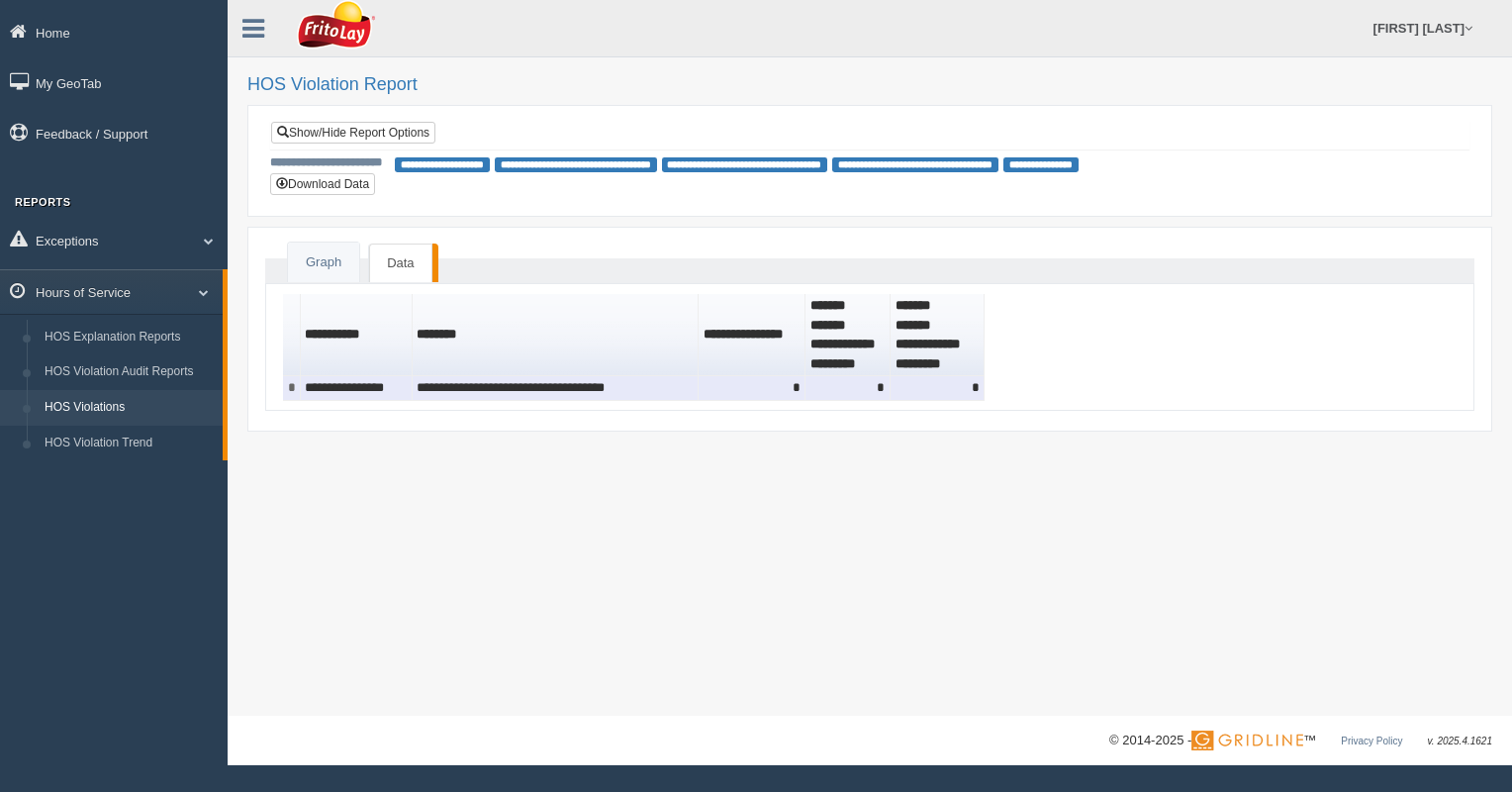 click on "**********" at bounding box center (556, 388) 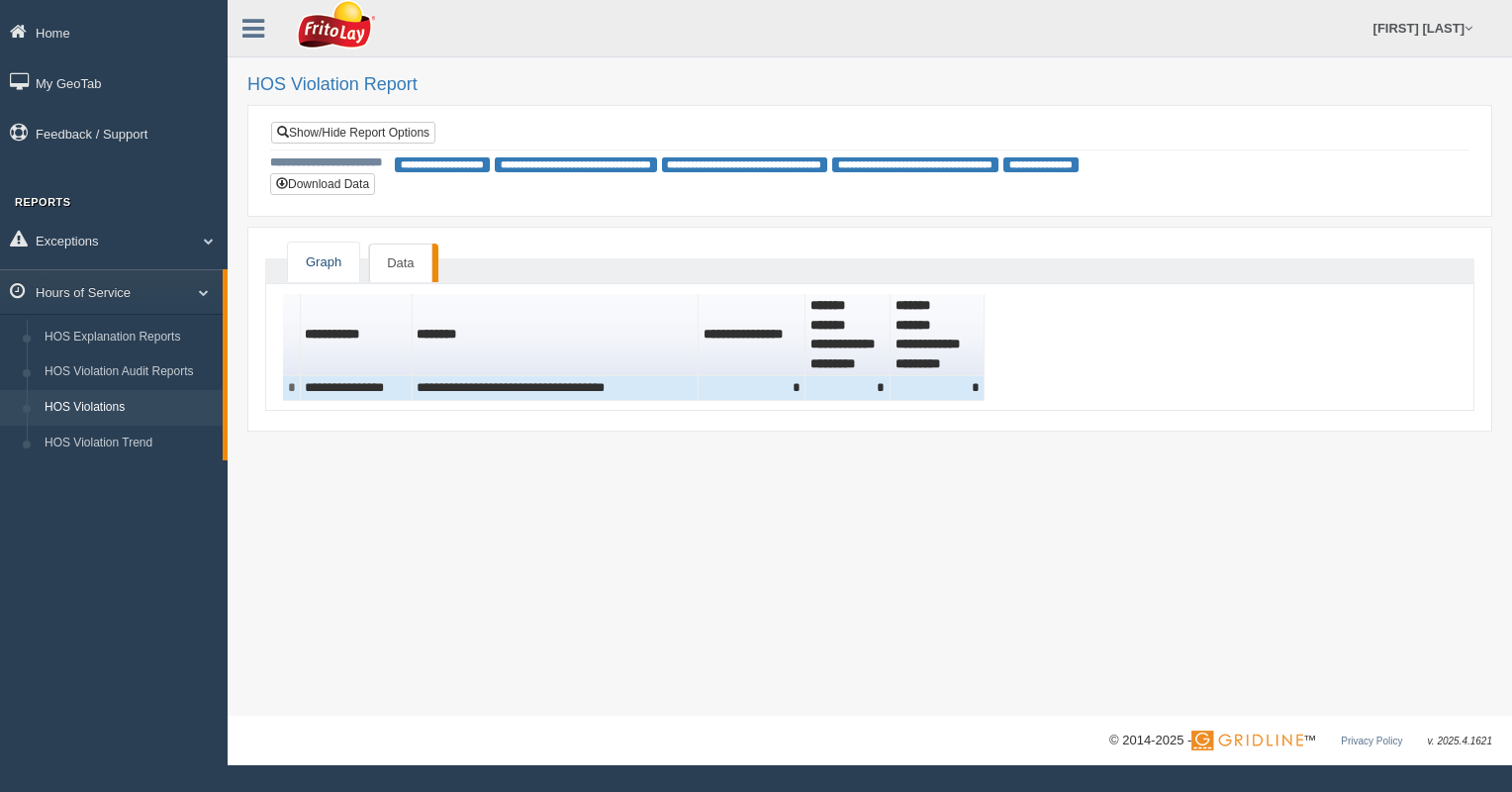 click on "Graph" at bounding box center [324, 262] 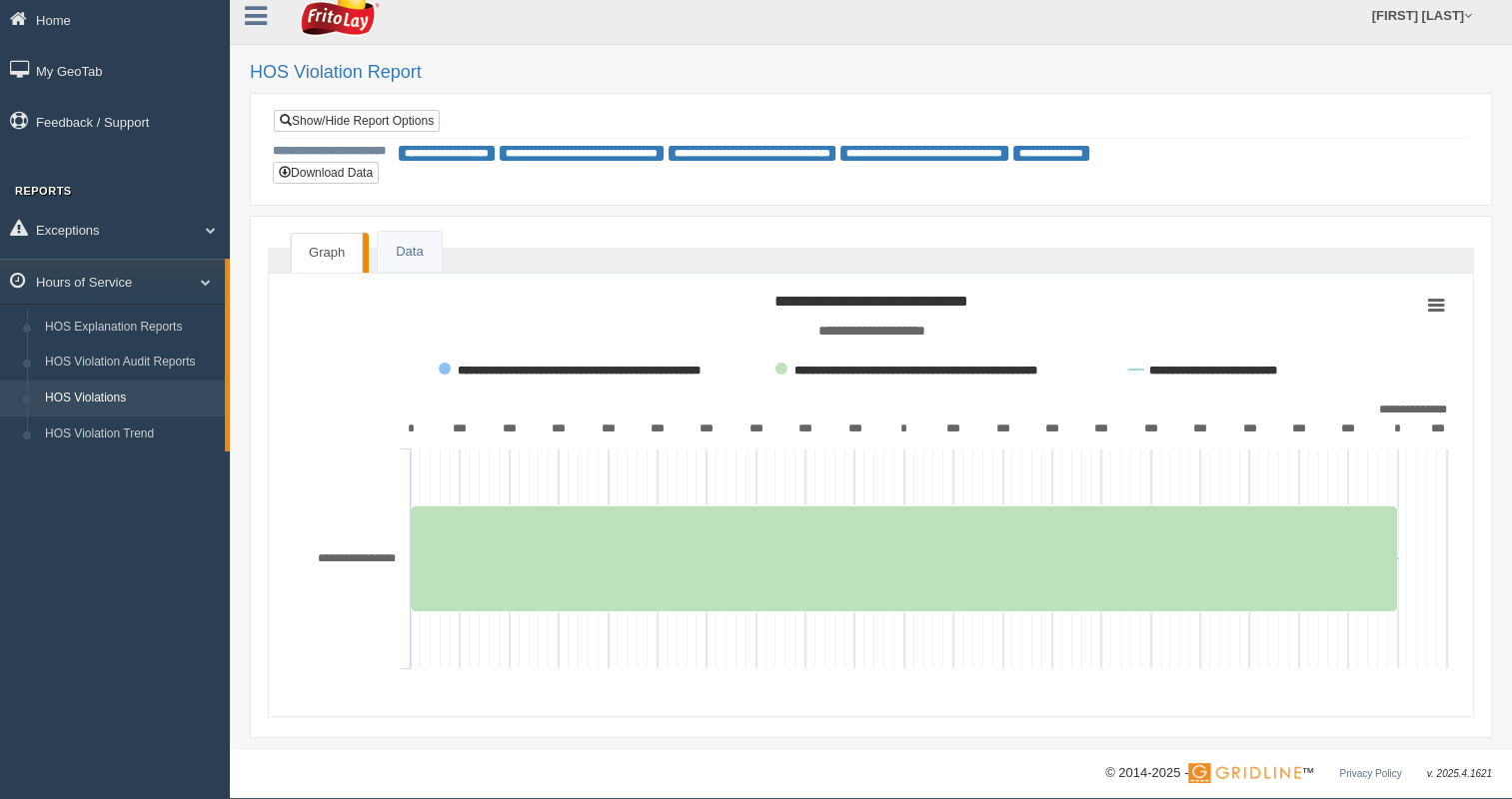scroll, scrollTop: 0, scrollLeft: 0, axis: both 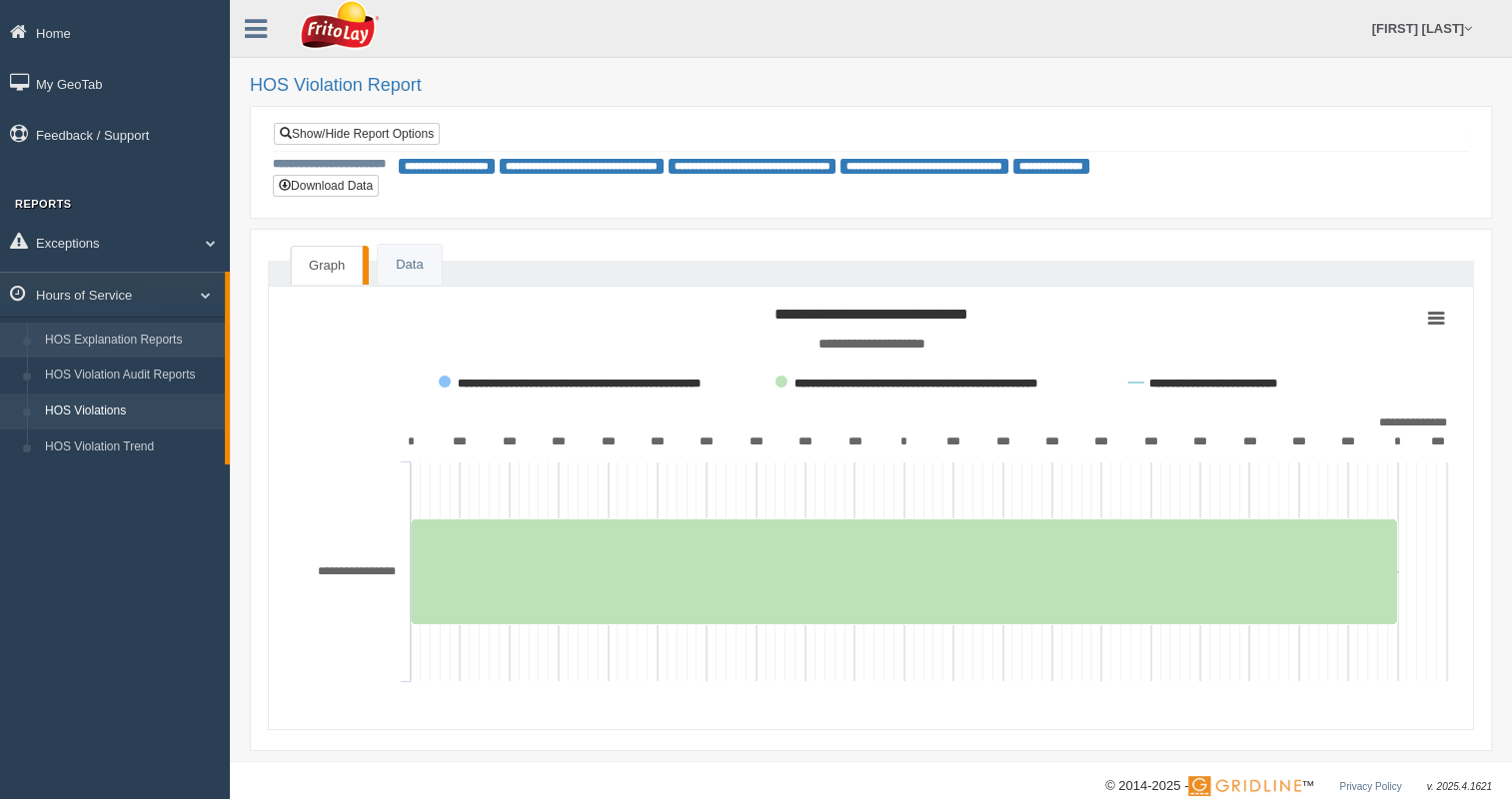 click on "HOS Explanation Reports" at bounding box center (130, 341) 